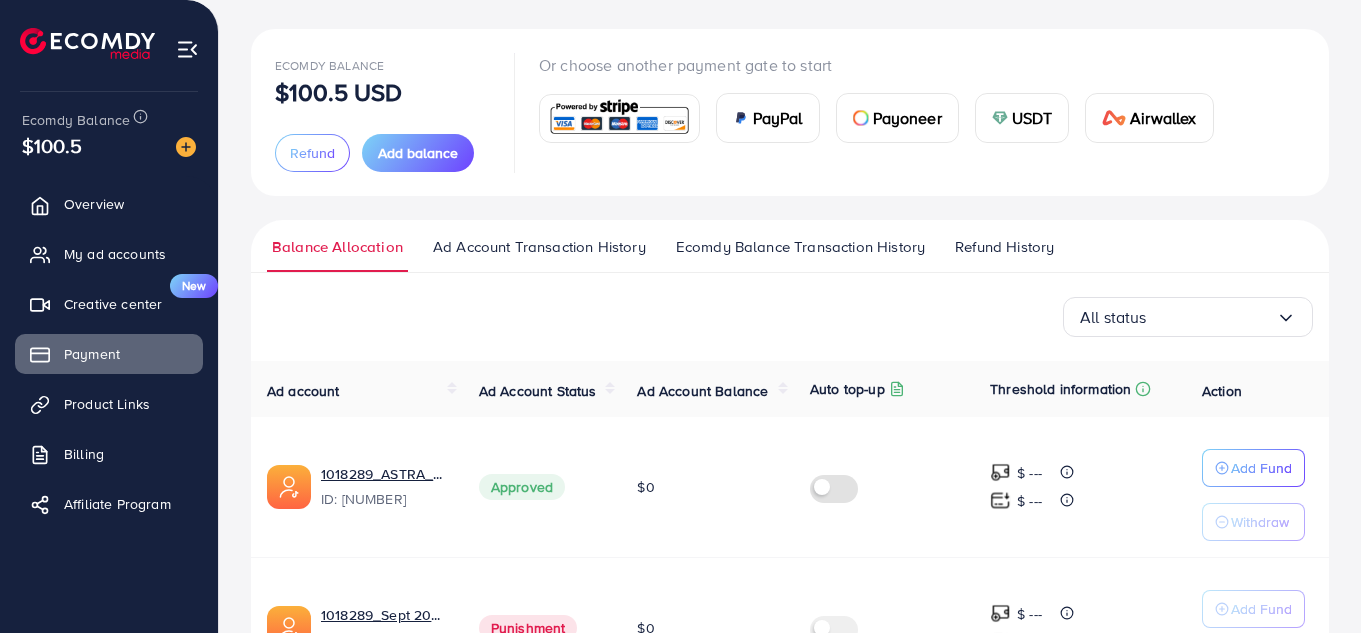 scroll, scrollTop: 222, scrollLeft: 0, axis: vertical 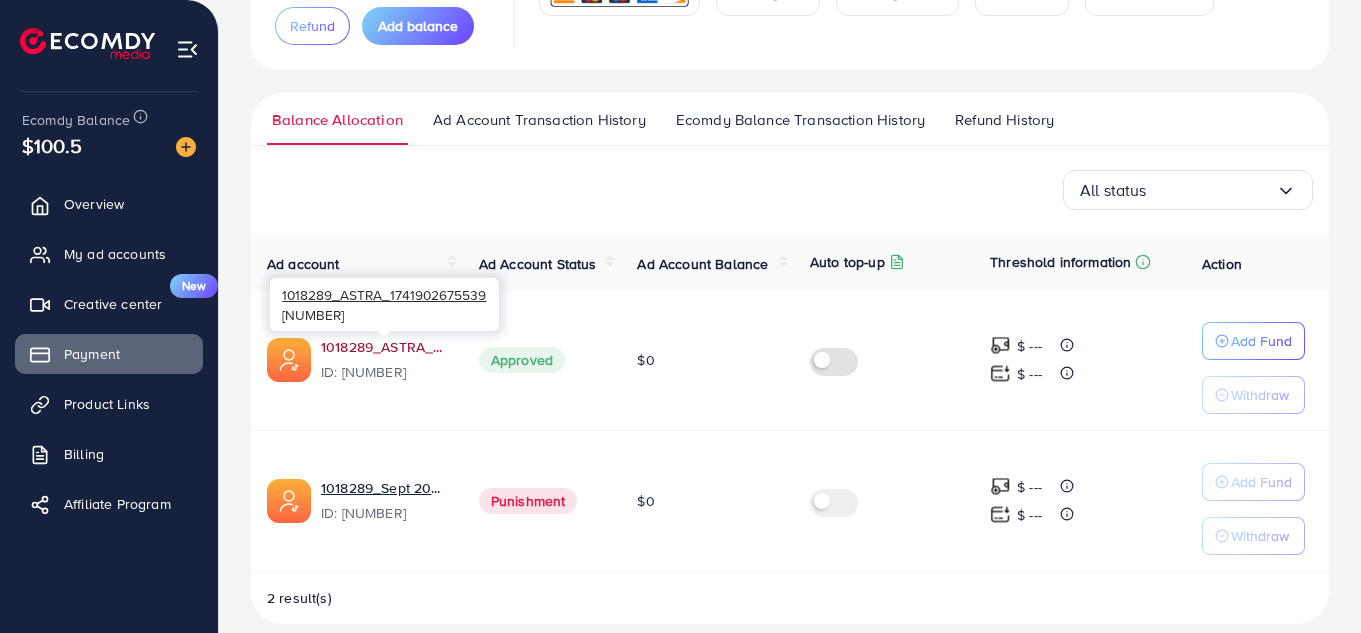 click on "1018289_ASTRA_1741902675539" at bounding box center [384, 347] 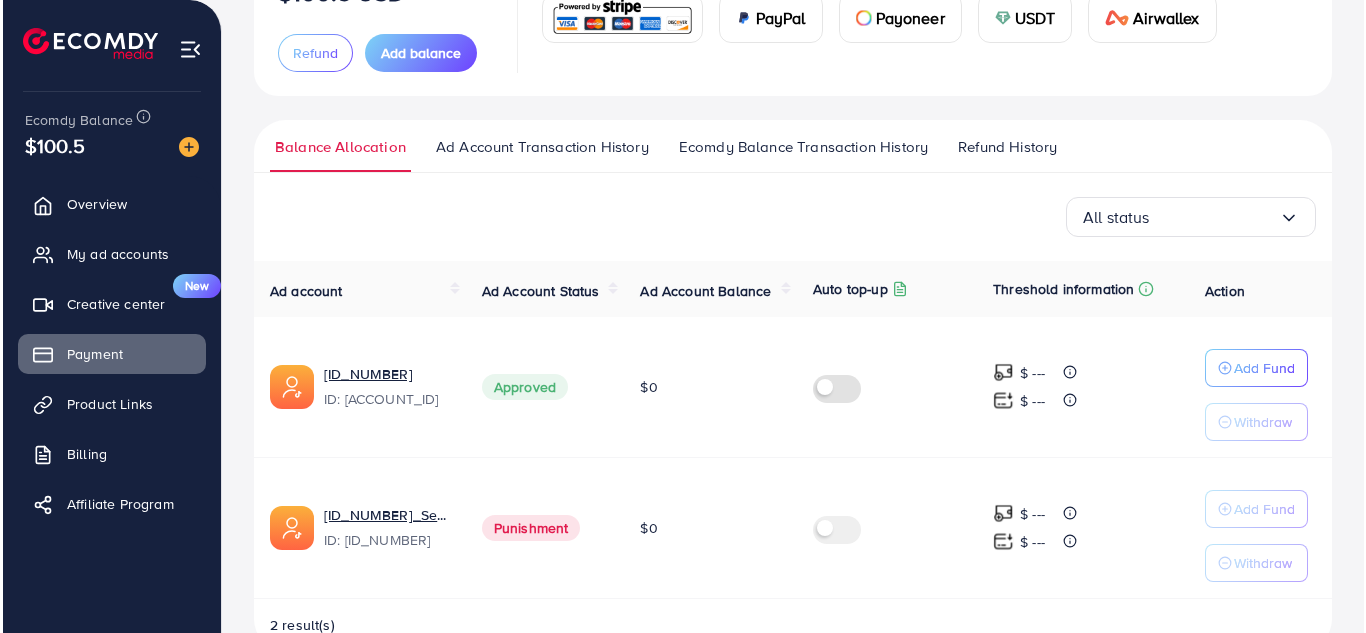 scroll, scrollTop: 202, scrollLeft: 0, axis: vertical 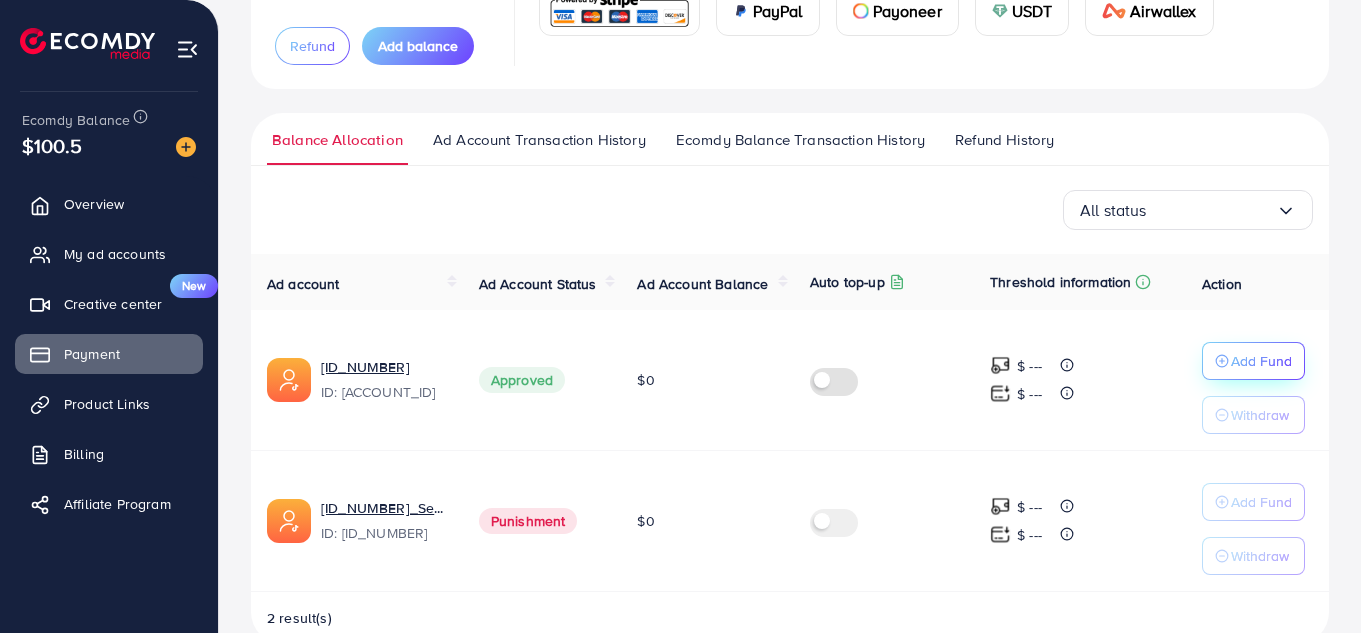 click on "Add Fund" at bounding box center [1261, 361] 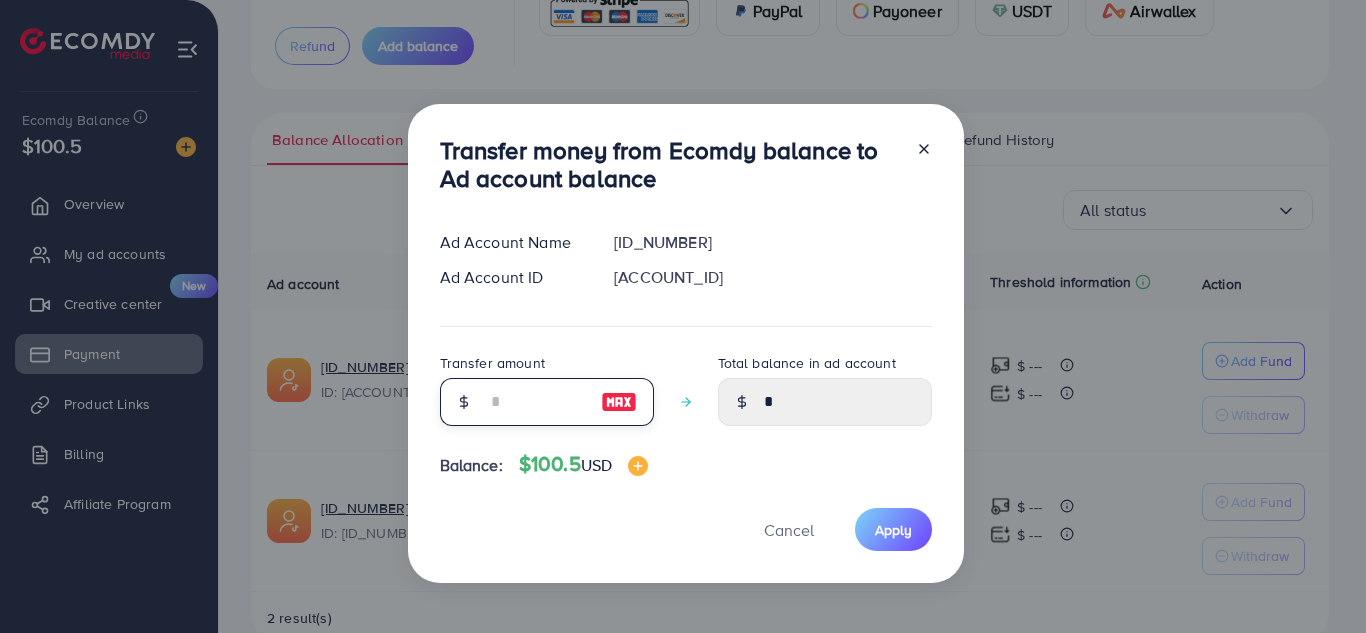 click at bounding box center [536, 402] 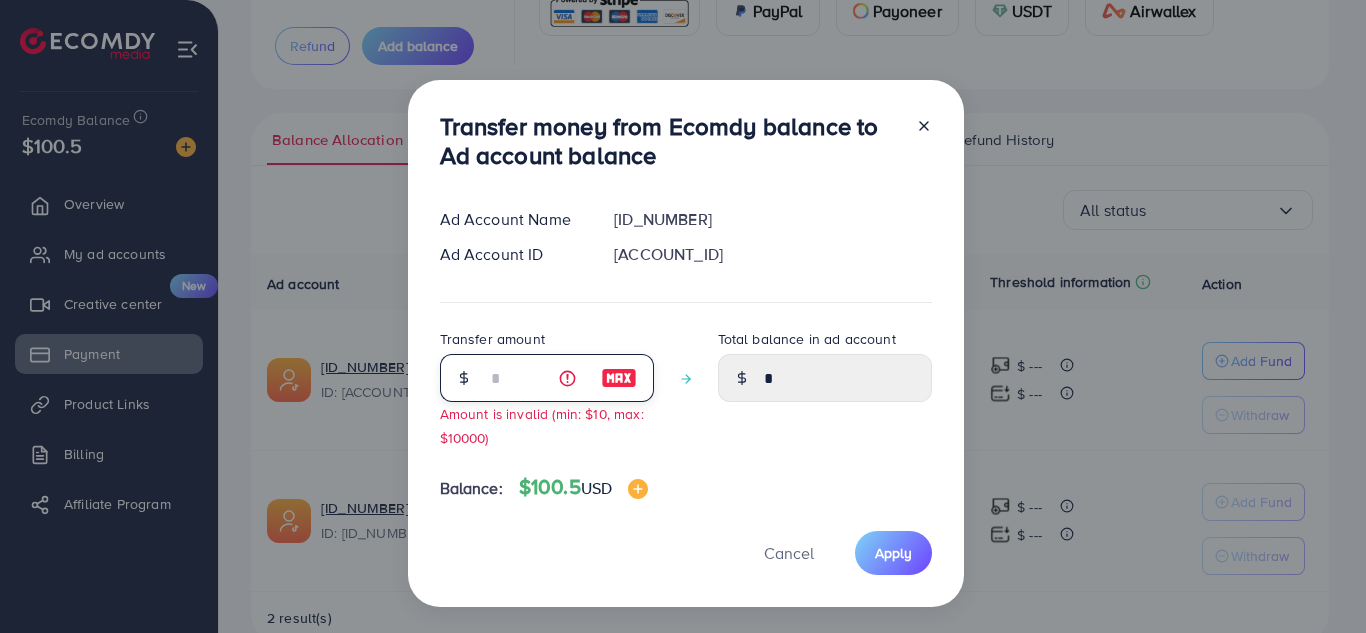 type on "****" 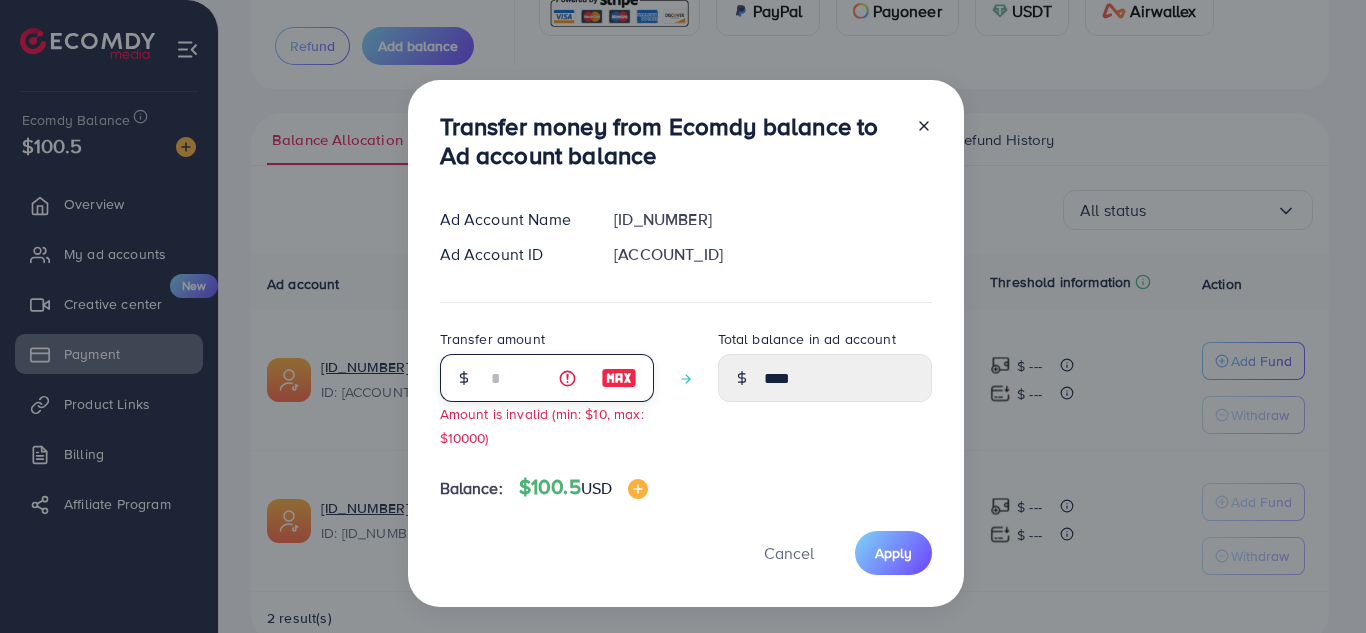 type on "**" 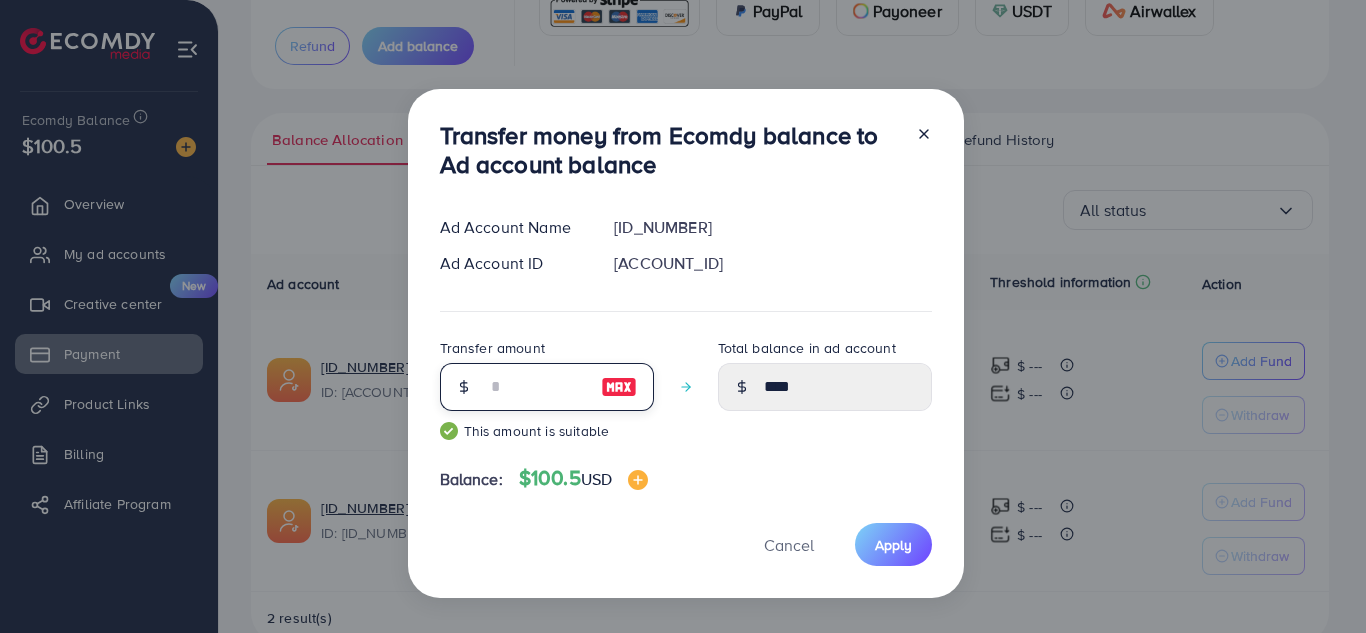 type on "*****" 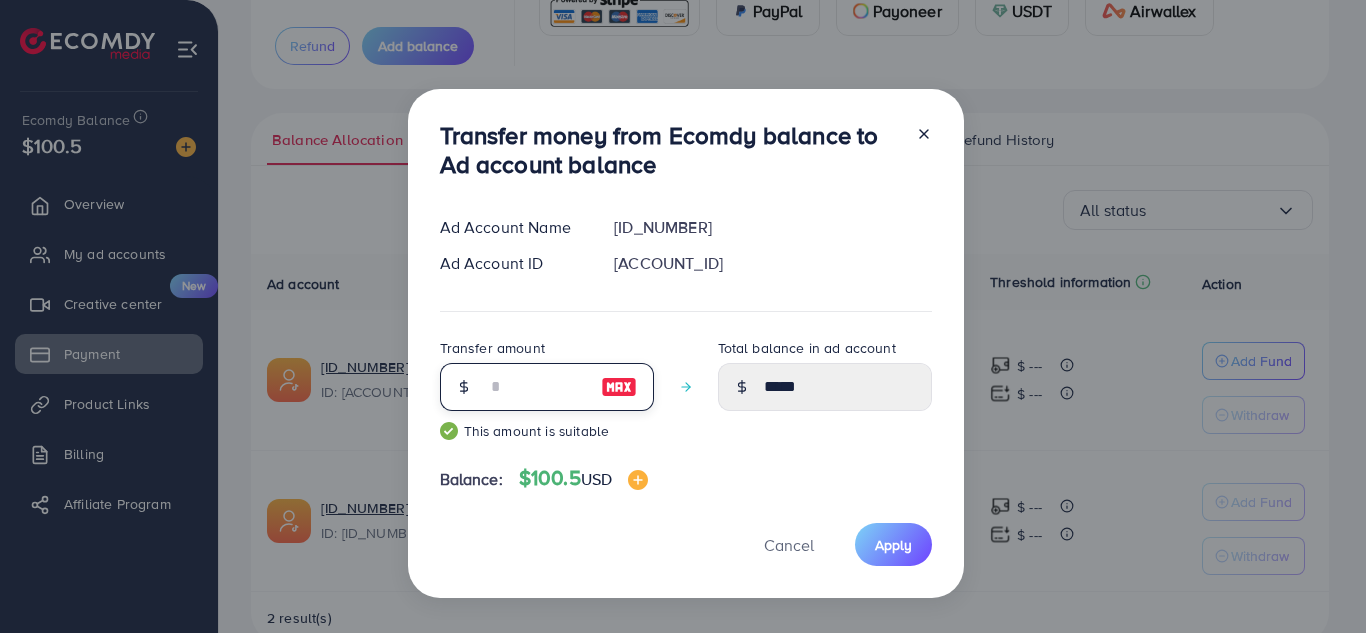 type on "***" 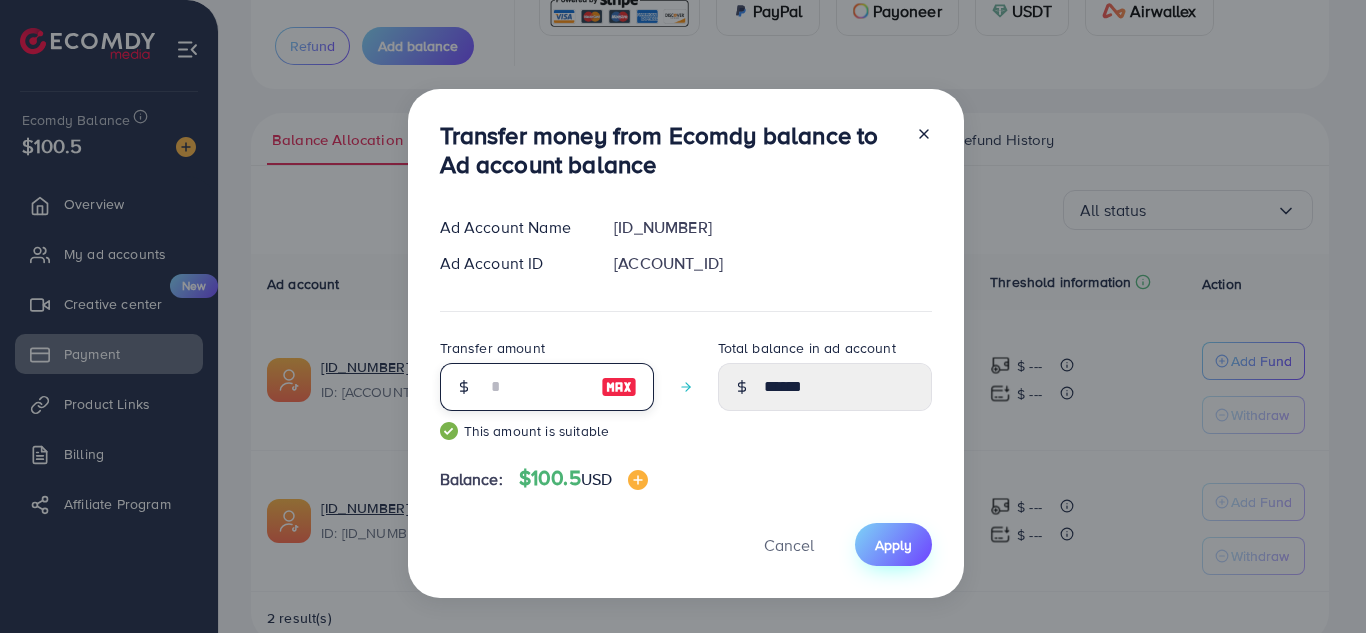 type on "***" 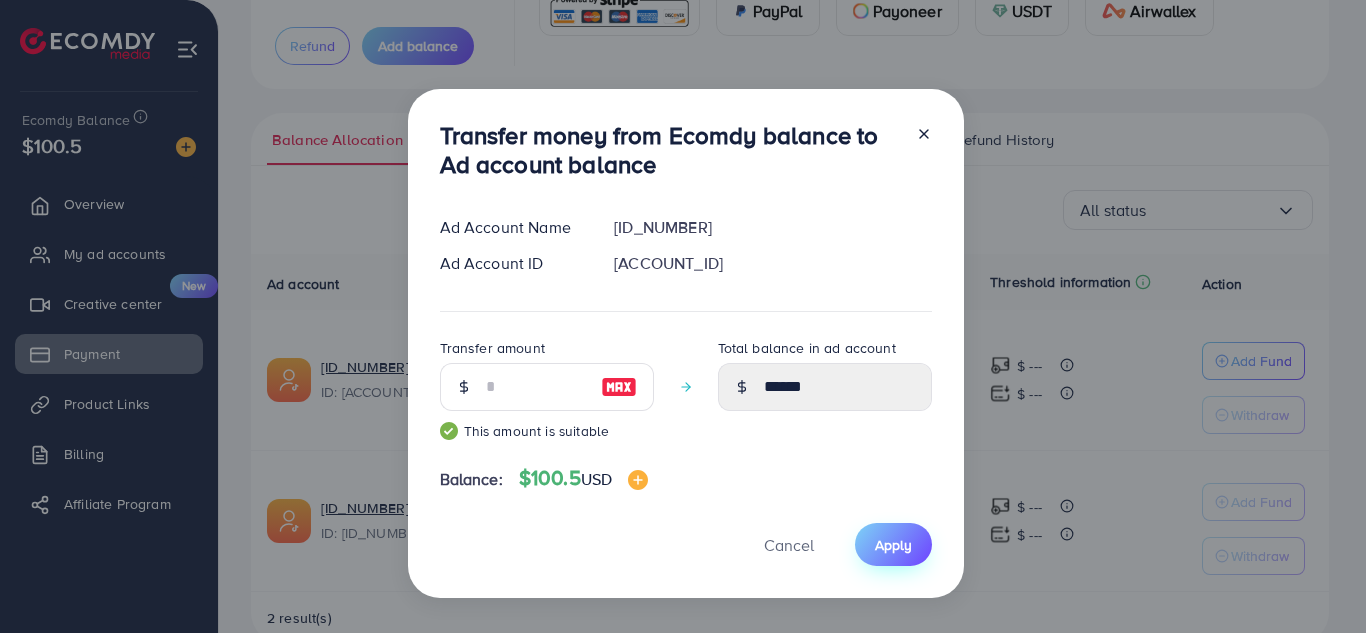 click on "Apply" at bounding box center (893, 545) 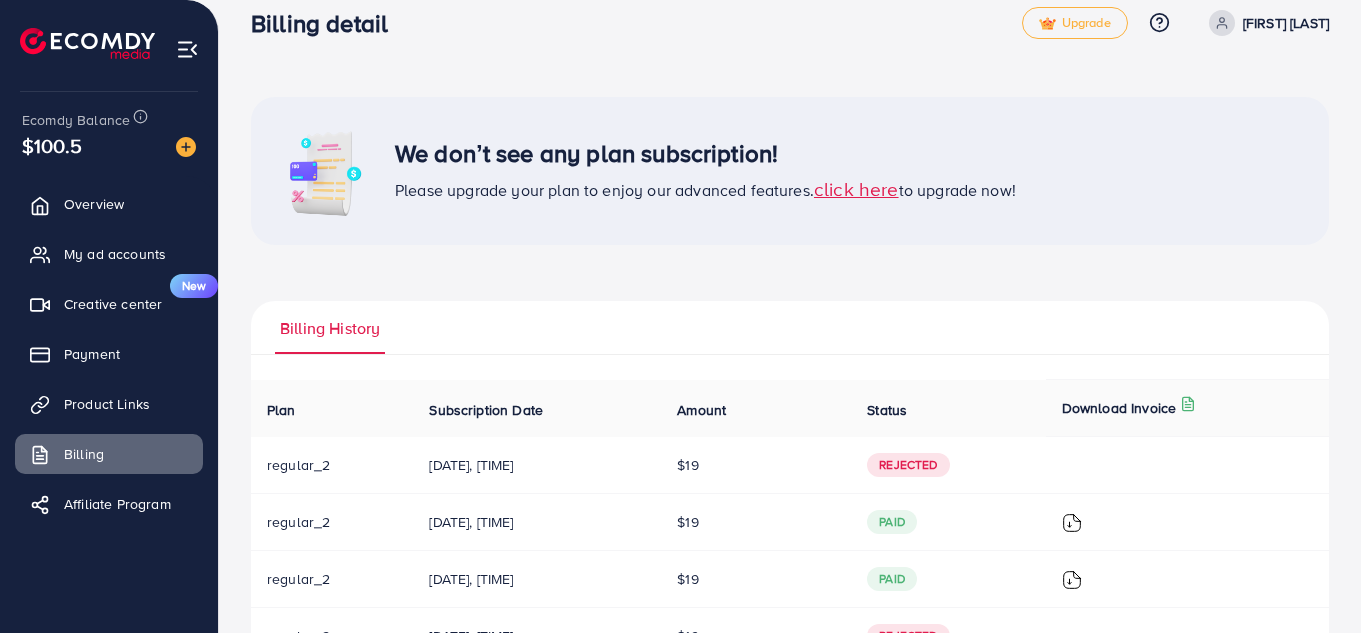 scroll, scrollTop: 26, scrollLeft: 0, axis: vertical 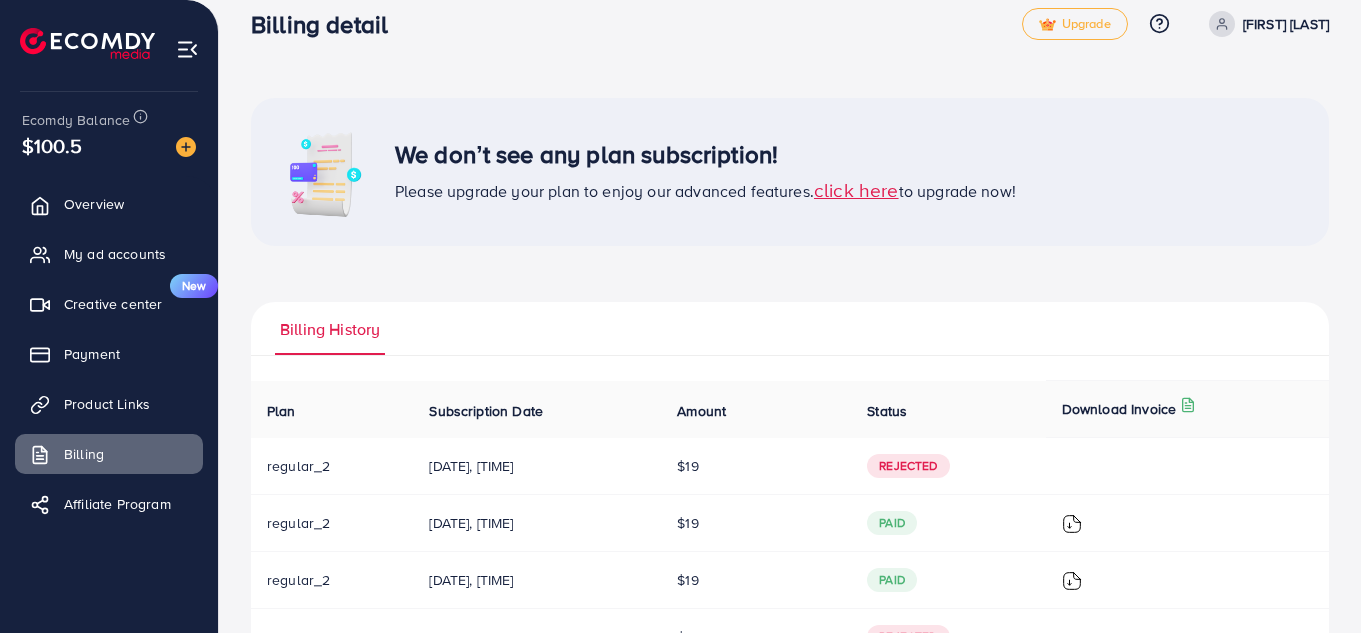 click on "click here" at bounding box center [856, 189] 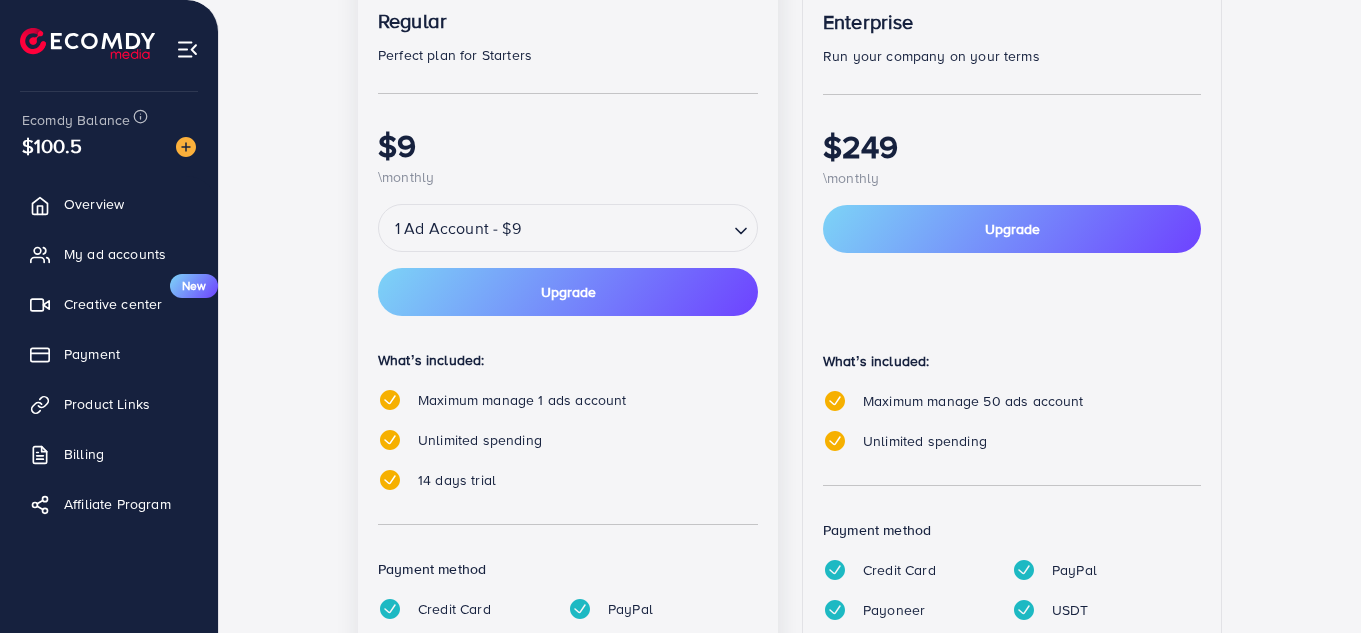 scroll, scrollTop: 364, scrollLeft: 0, axis: vertical 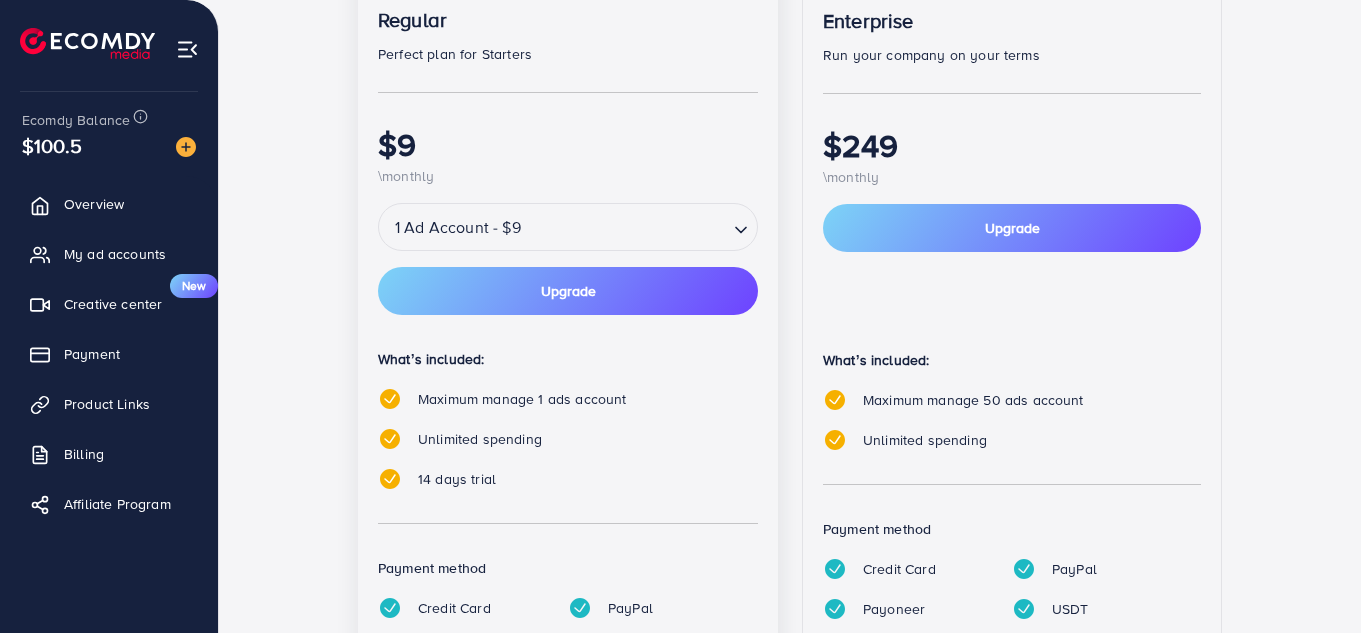 click at bounding box center (626, 227) 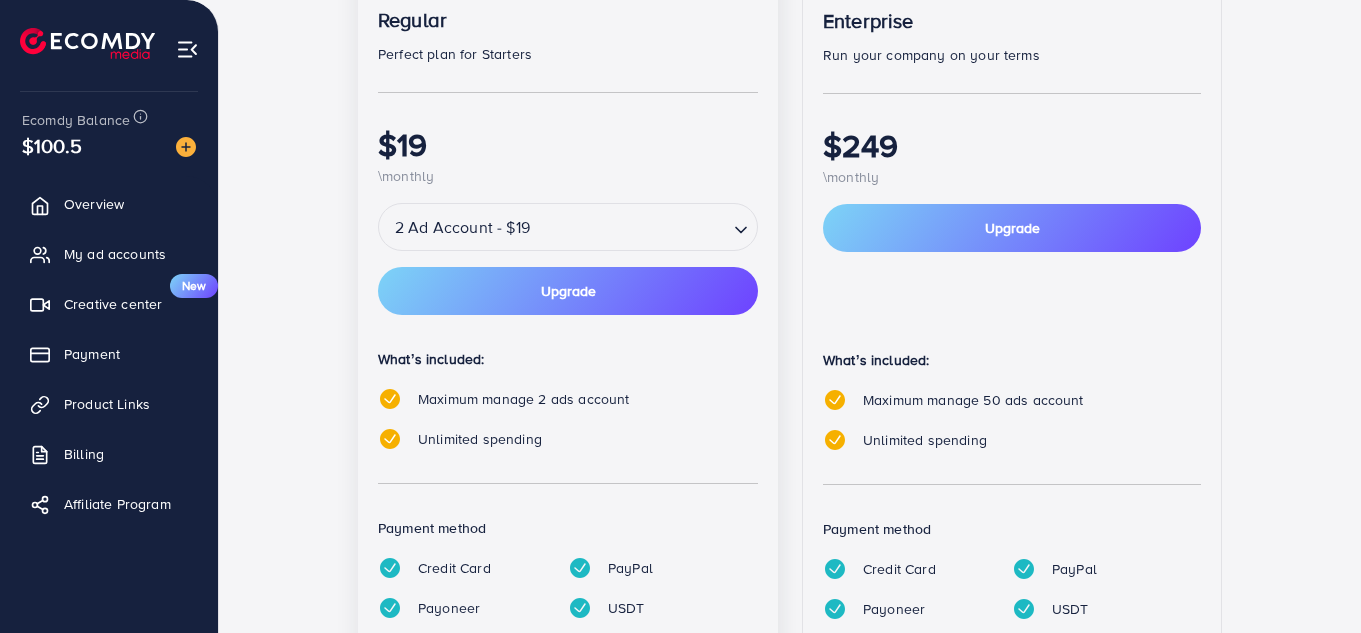 click on "popular   Regular   Perfect plan for Starters   $19   \monthly
2 Ad Account - $19
Loading...     regular_1 regular_2 regular_3 regular_4 regular_5        Upgrade   What’s included:   Maximum manage 2 ads account   Unlimited spending   Payment method   Credit Card   PayPal   Payoneer   USDT   Airwallex" at bounding box center (568, 315) 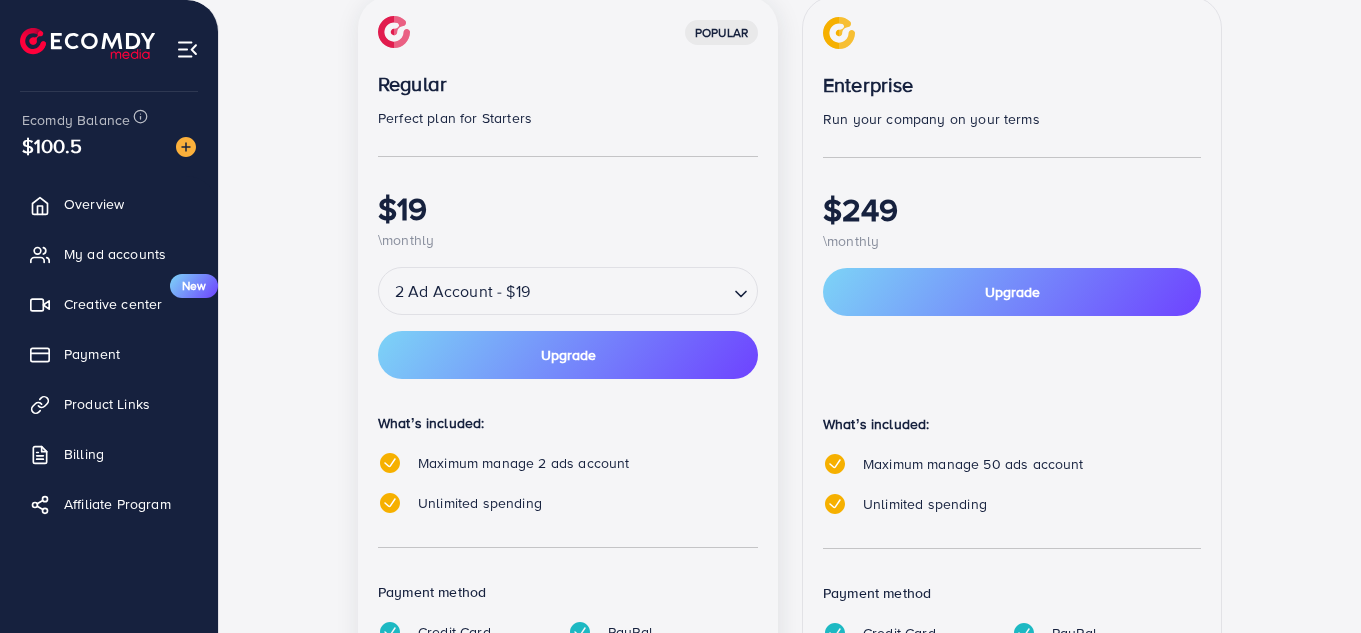 scroll, scrollTop: 295, scrollLeft: 0, axis: vertical 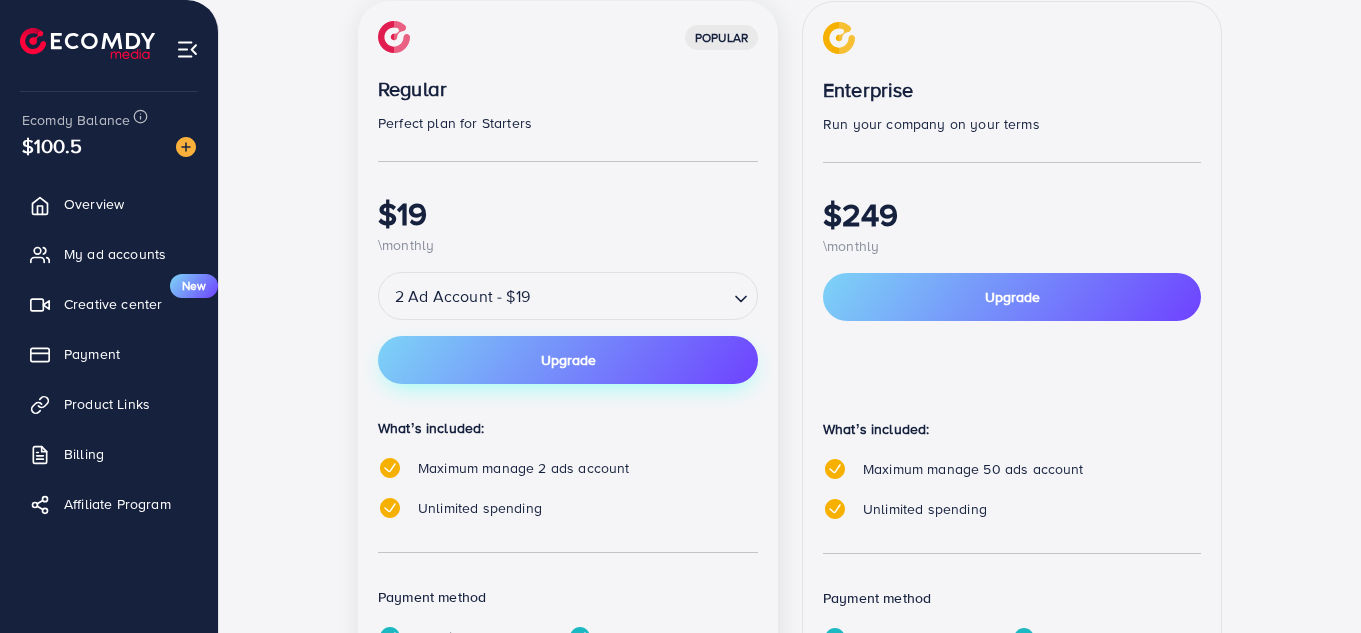 click on "Upgrade" at bounding box center [568, 360] 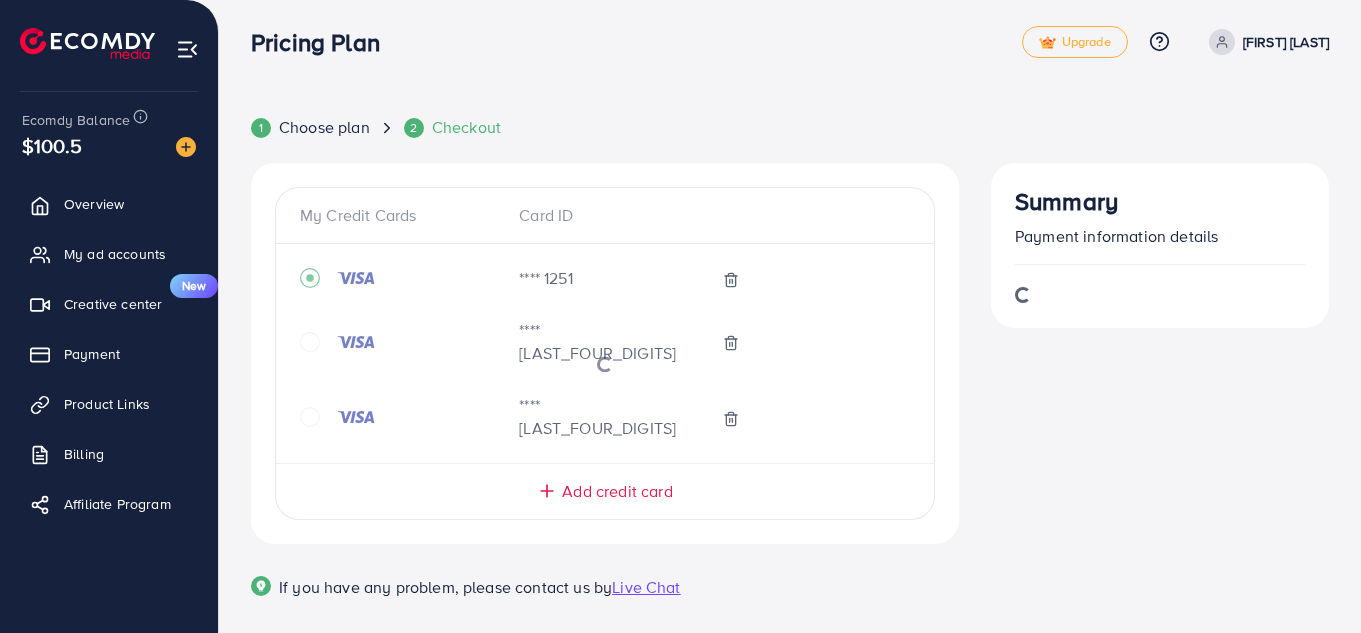 scroll, scrollTop: 24, scrollLeft: 0, axis: vertical 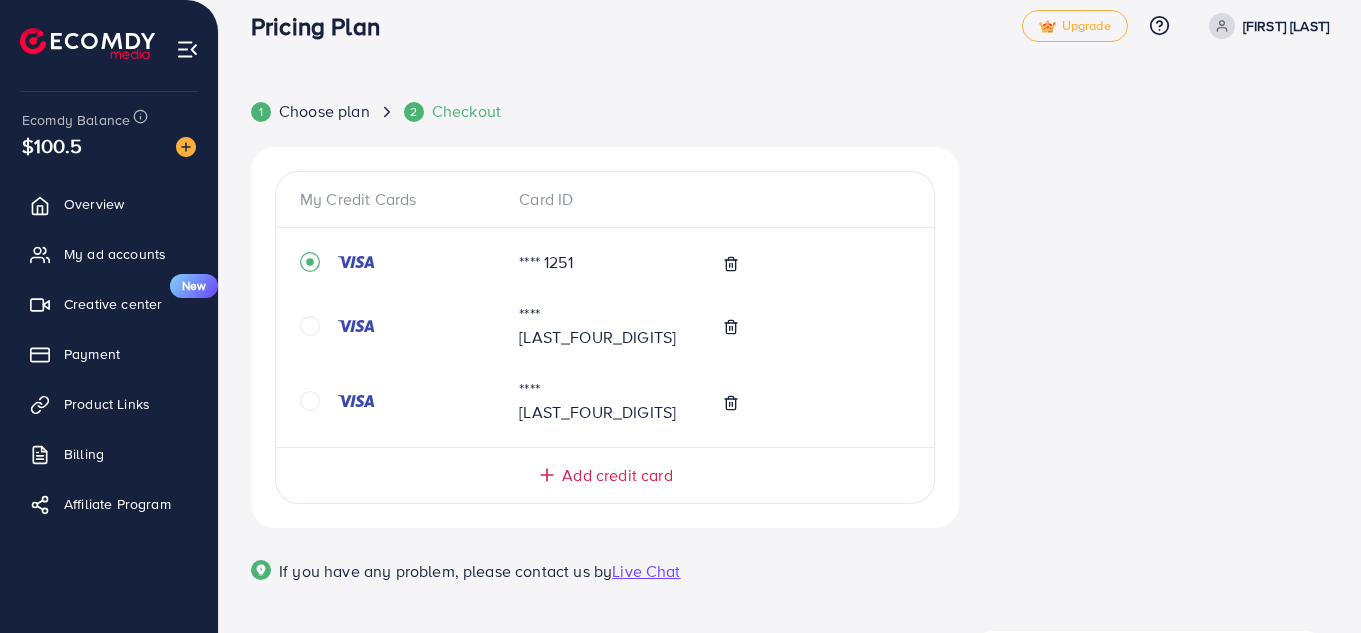 click on "Add credit card" at bounding box center [617, 475] 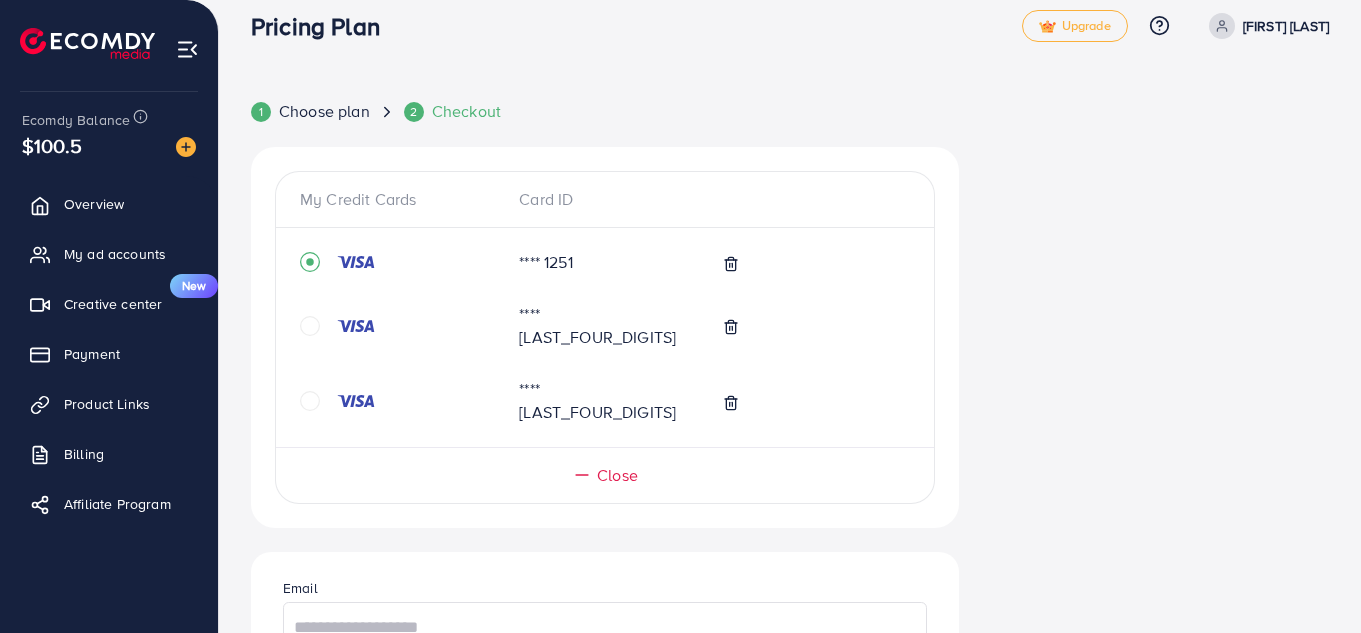 scroll, scrollTop: 295, scrollLeft: 0, axis: vertical 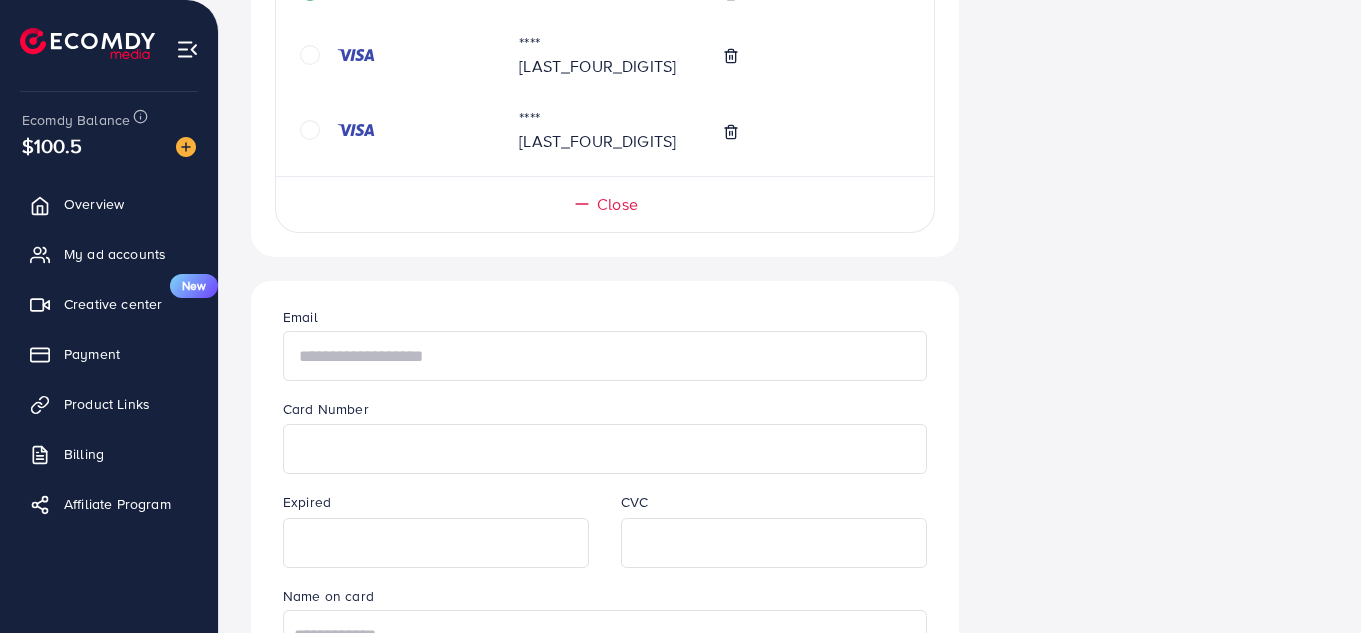 click at bounding box center [605, 356] 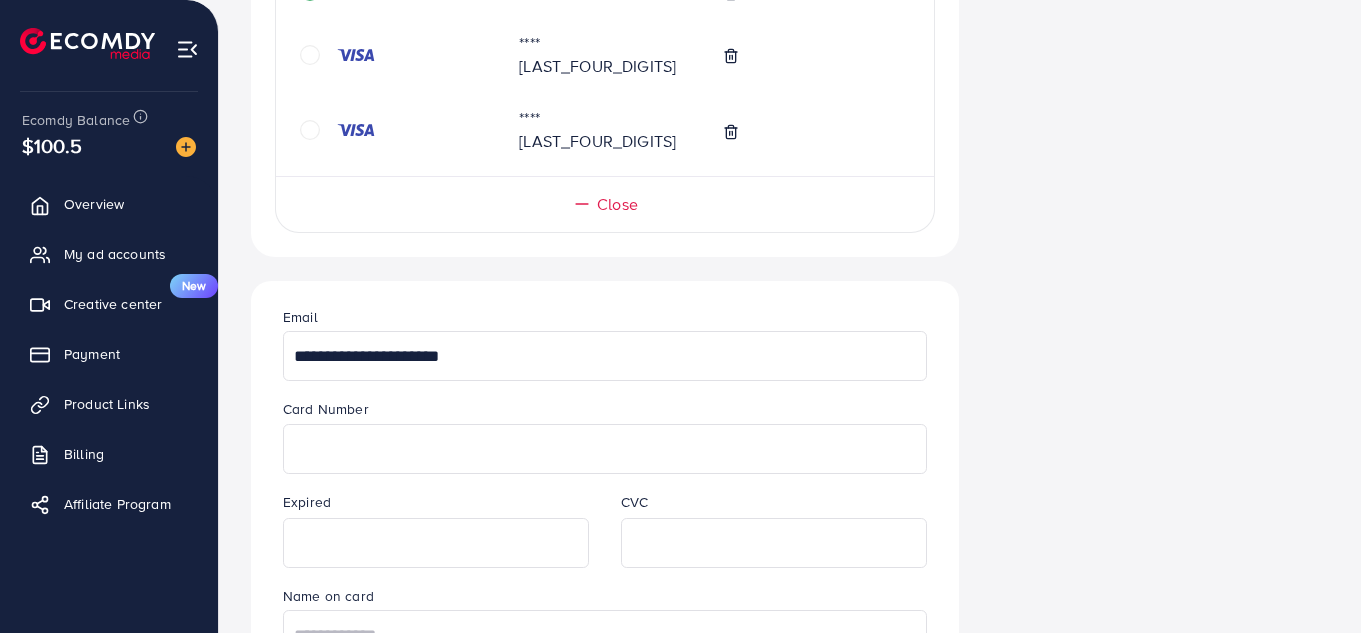 type on "**********" 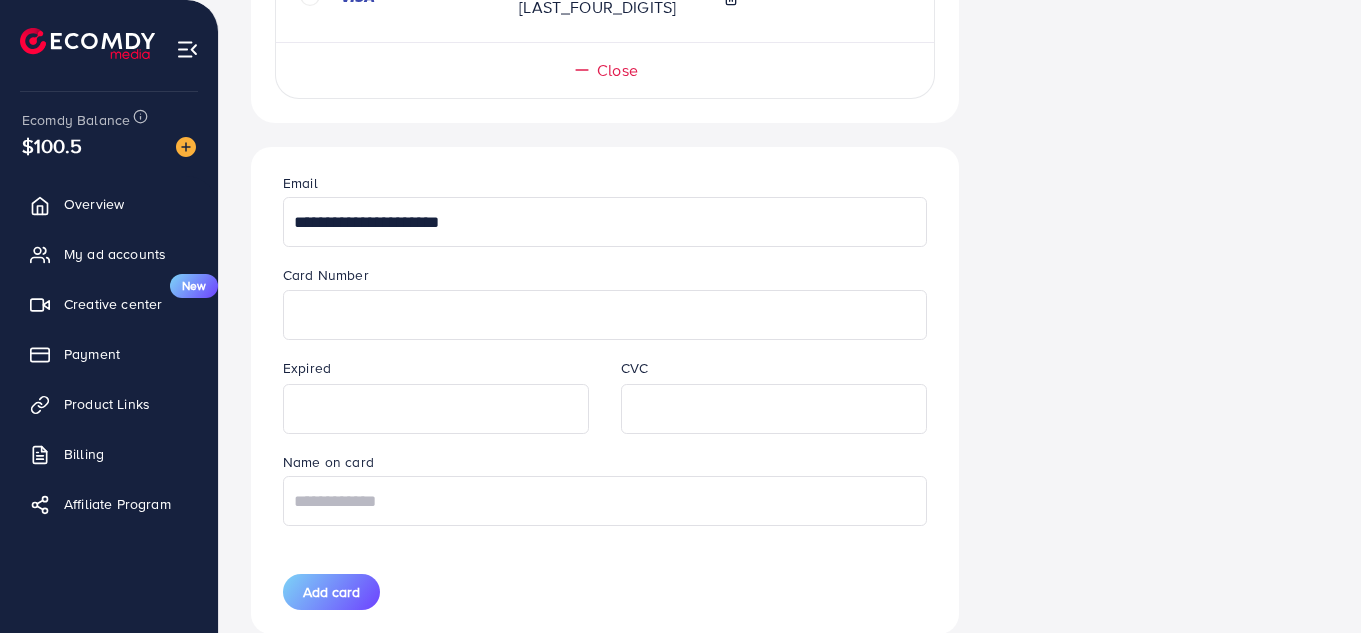 scroll, scrollTop: 431, scrollLeft: 0, axis: vertical 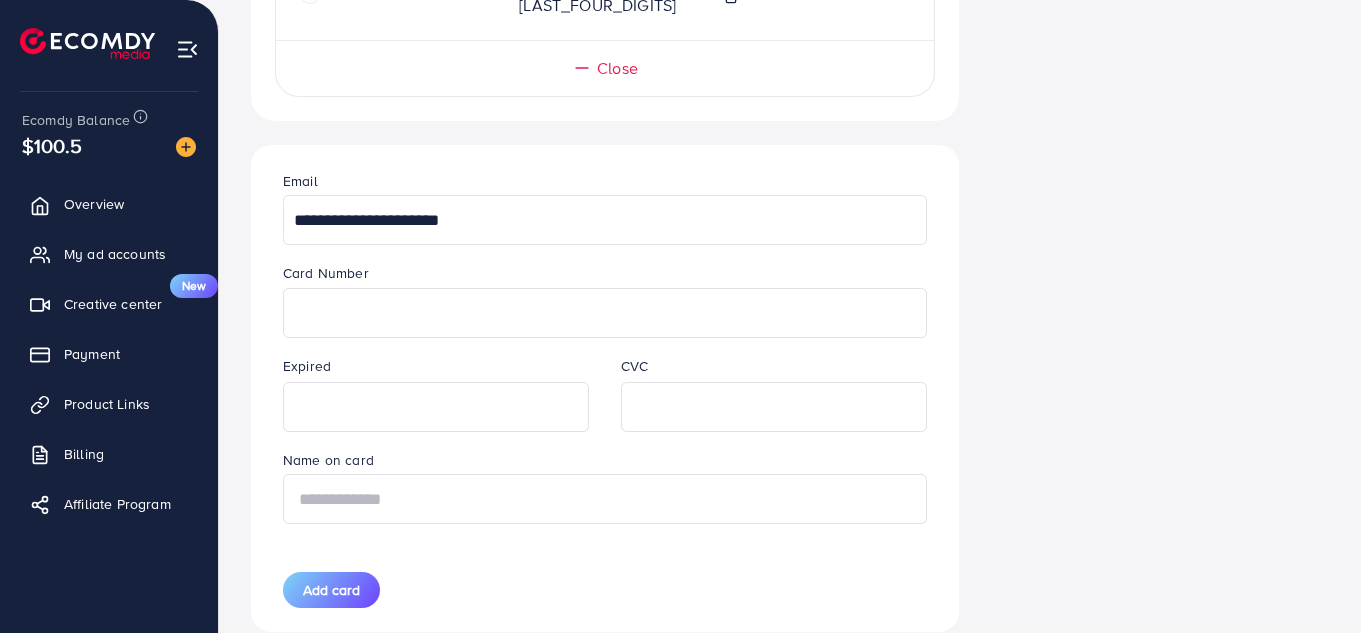 click at bounding box center (605, 499) 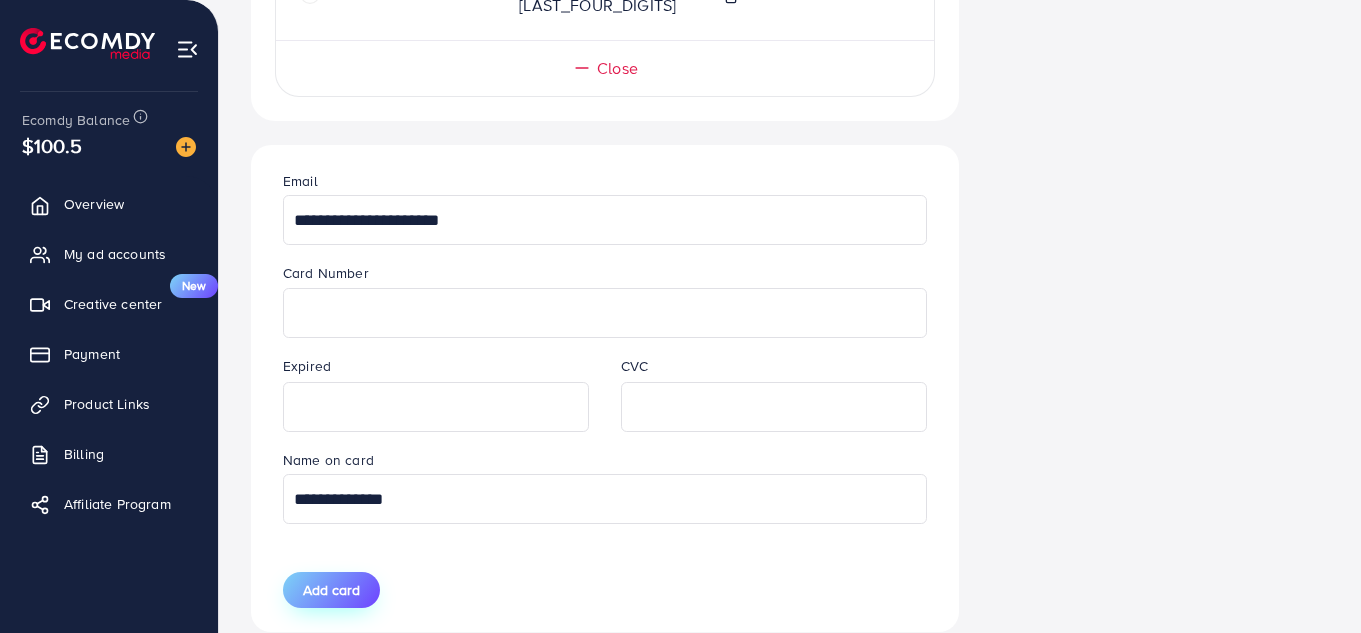 type on "**********" 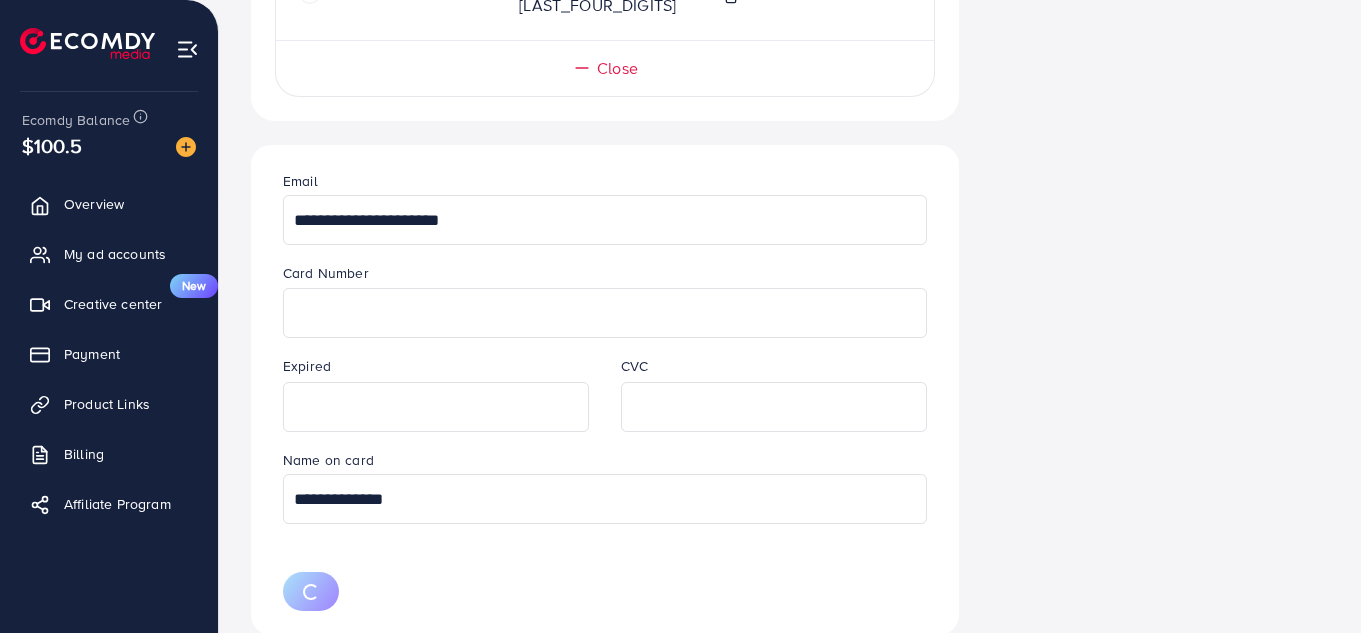 type 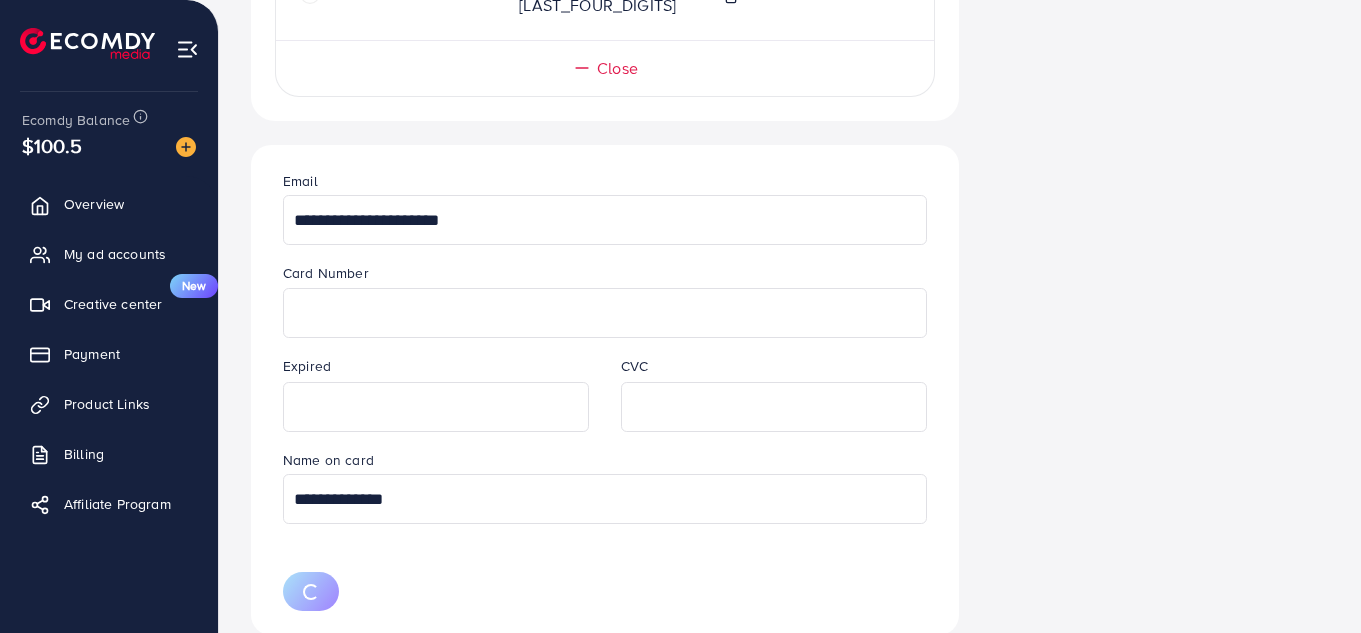 type 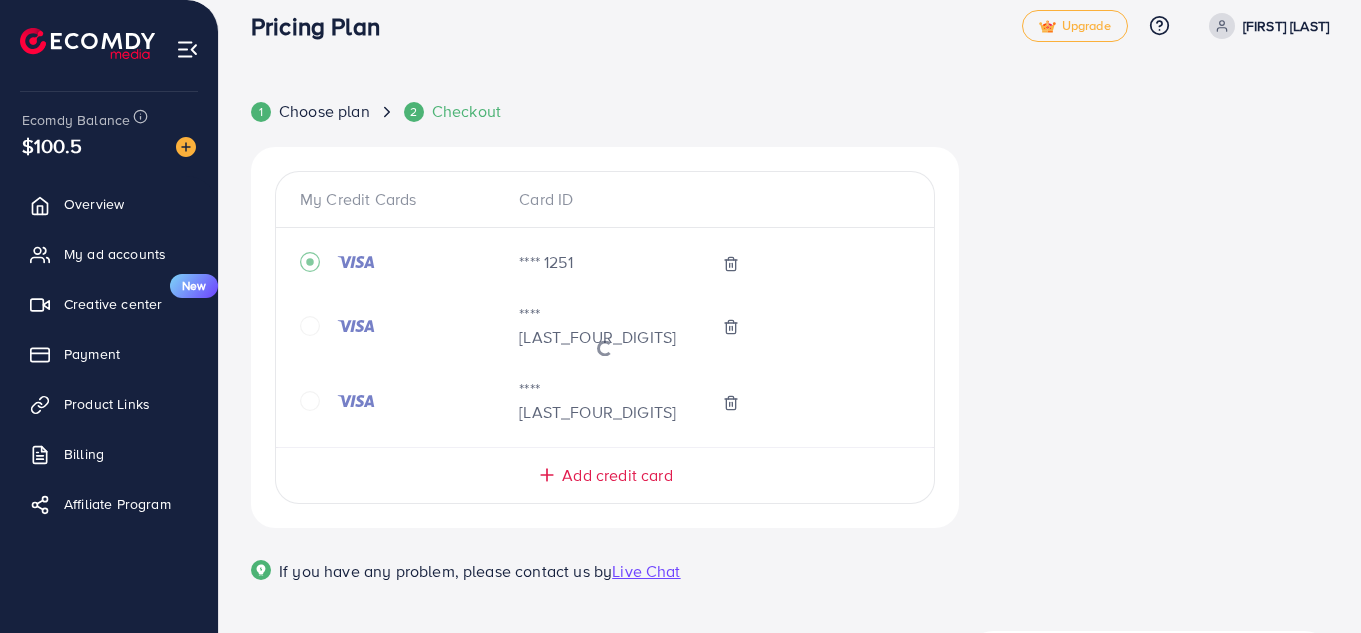 scroll, scrollTop: 60, scrollLeft: 0, axis: vertical 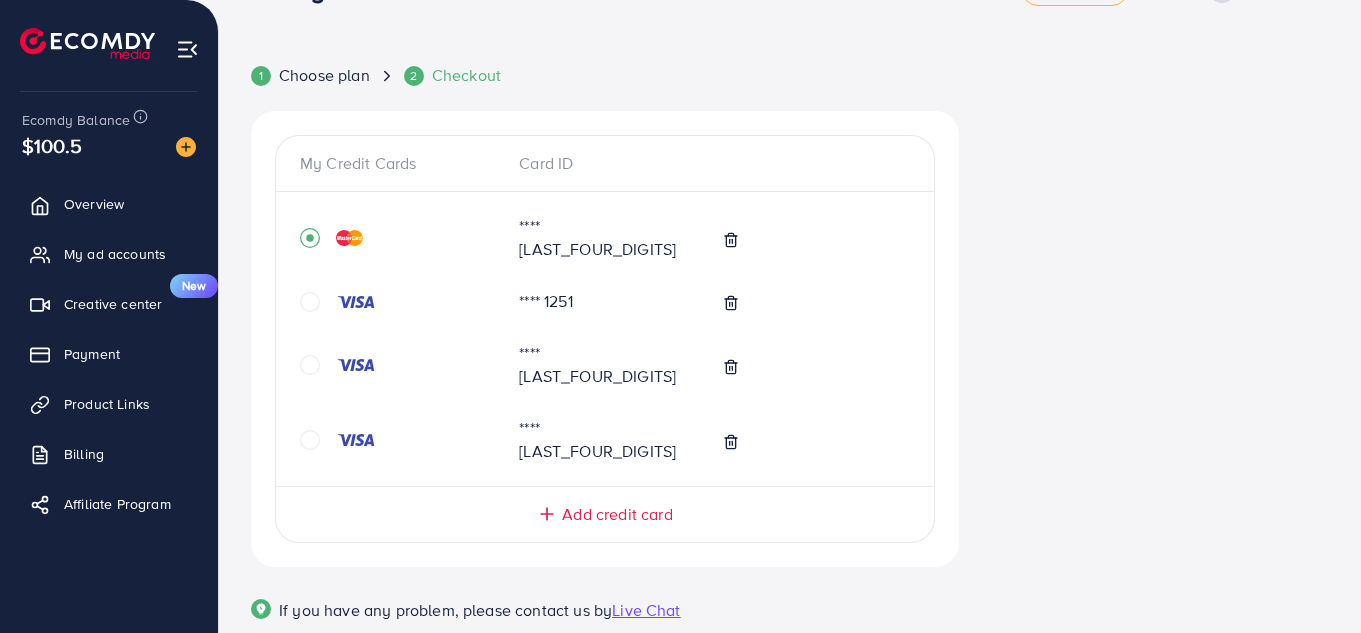 click on "Start Plan" at bounding box center (1149, 993) 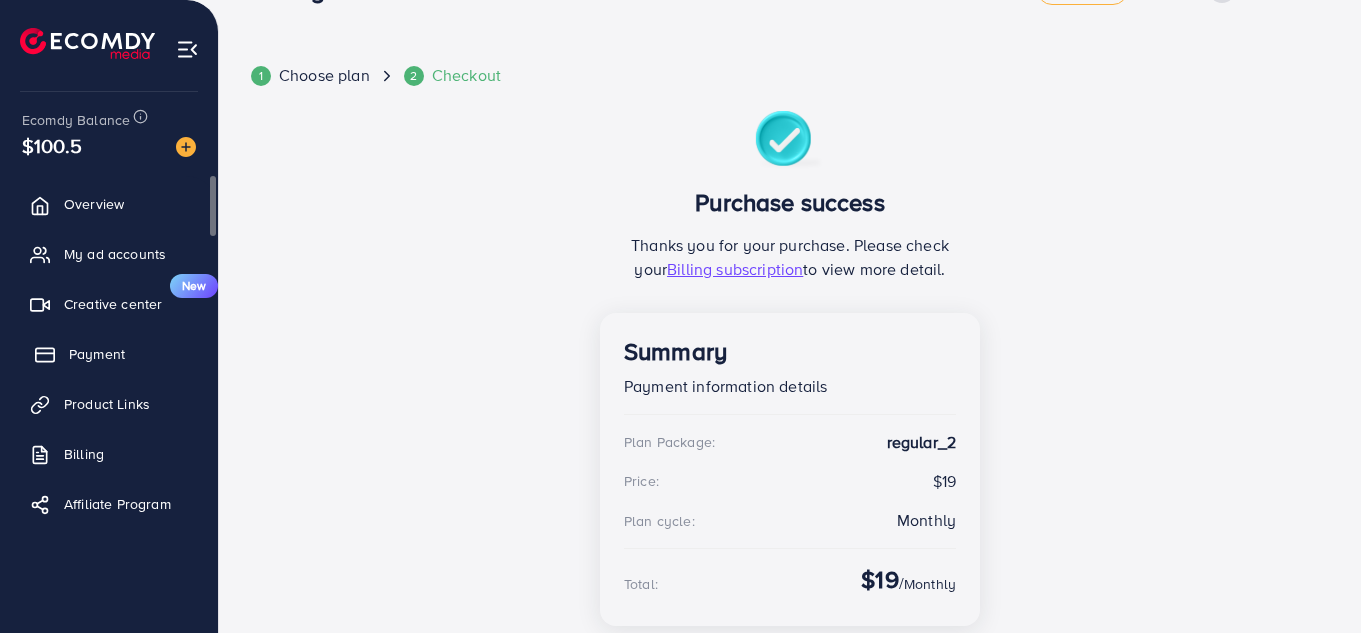 click on "Payment" at bounding box center (109, 354) 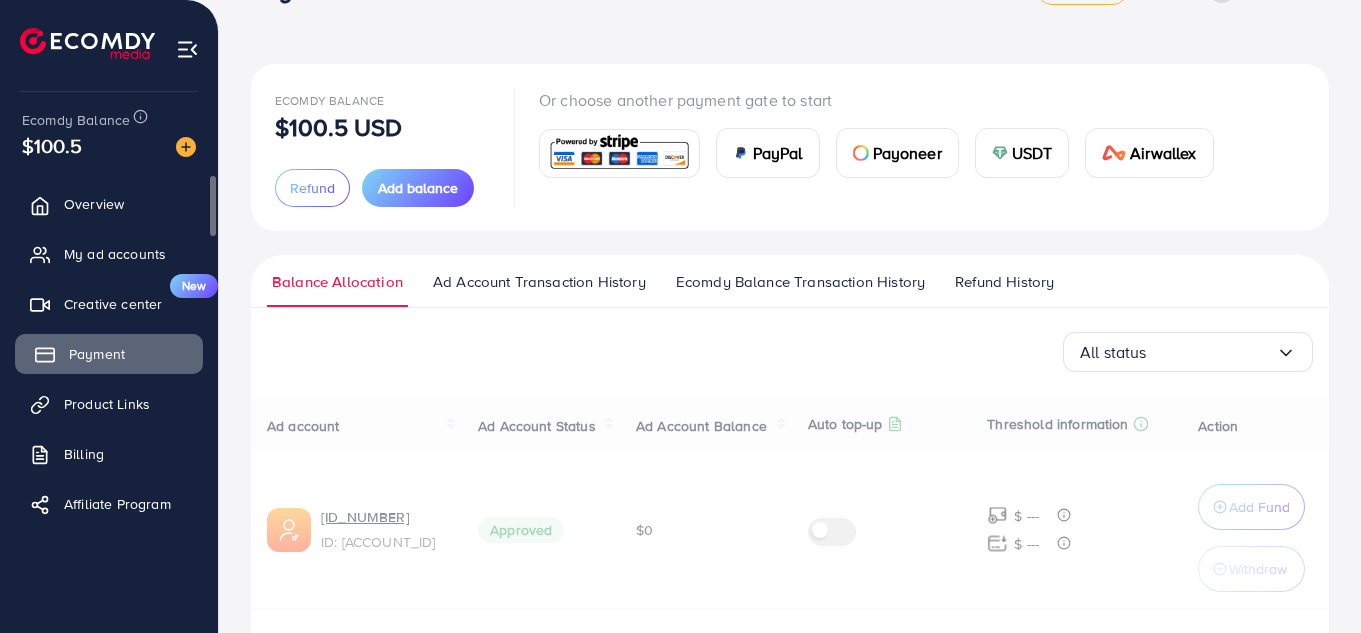 scroll, scrollTop: 0, scrollLeft: 0, axis: both 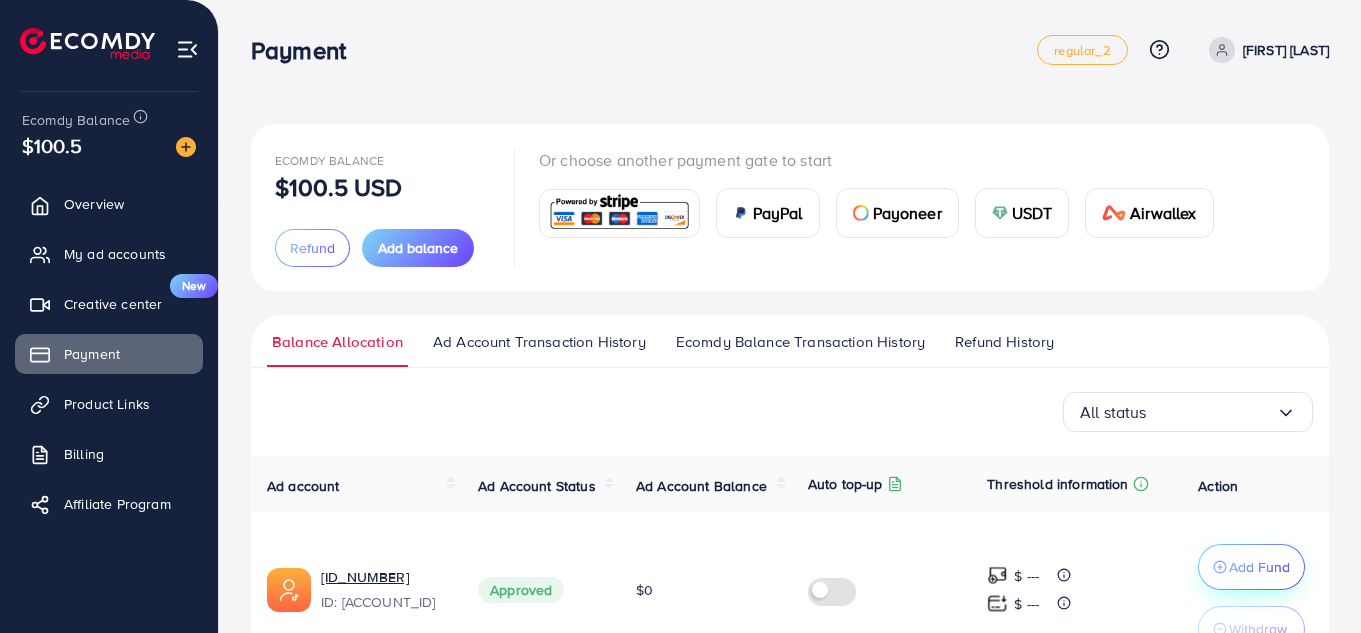 click on "Add Fund" at bounding box center [1251, 567] 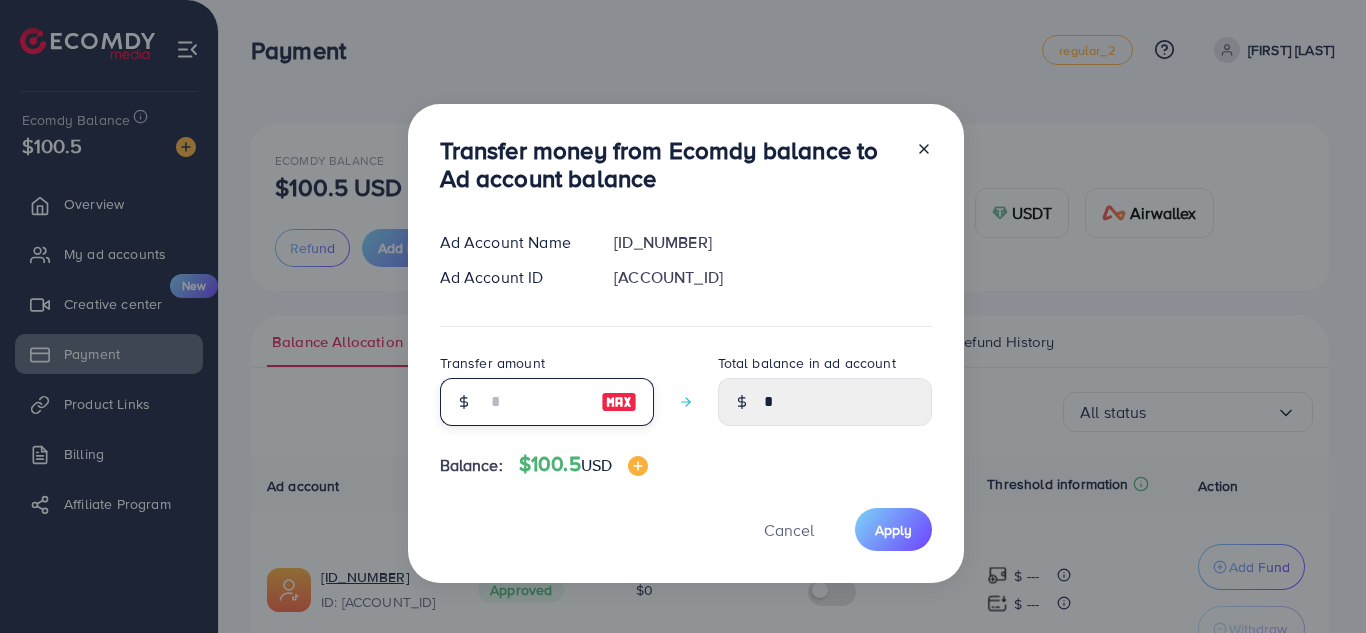 click at bounding box center [536, 402] 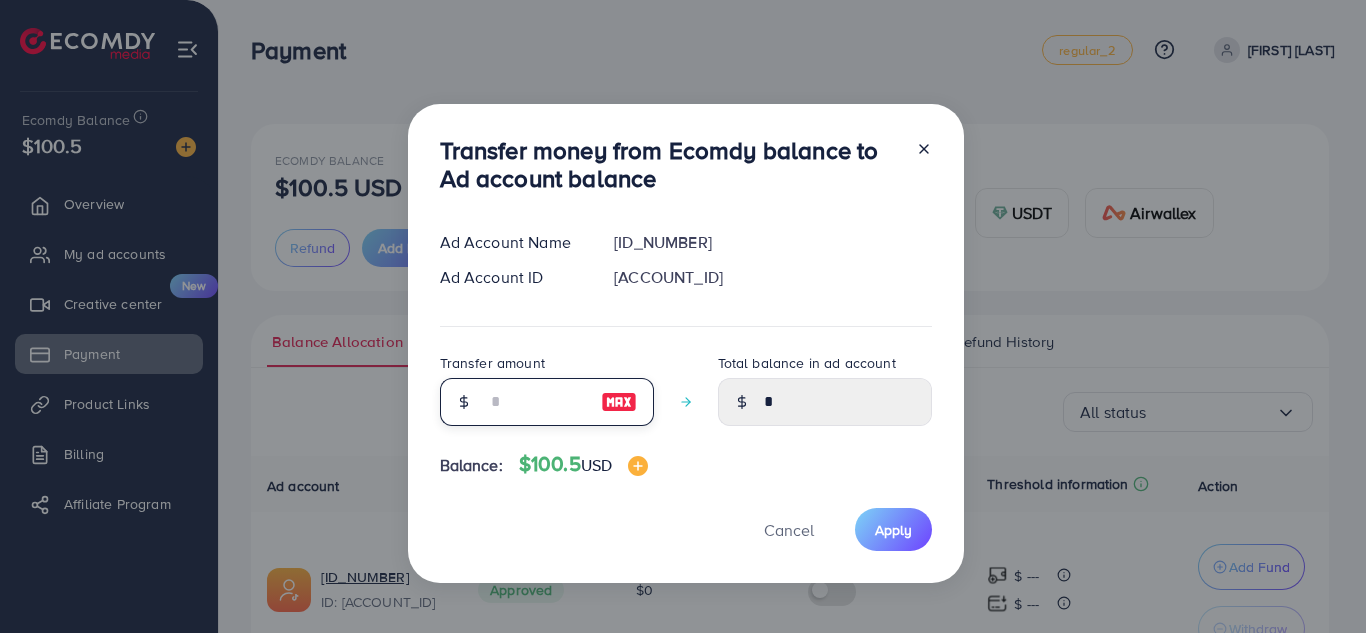 type on "*" 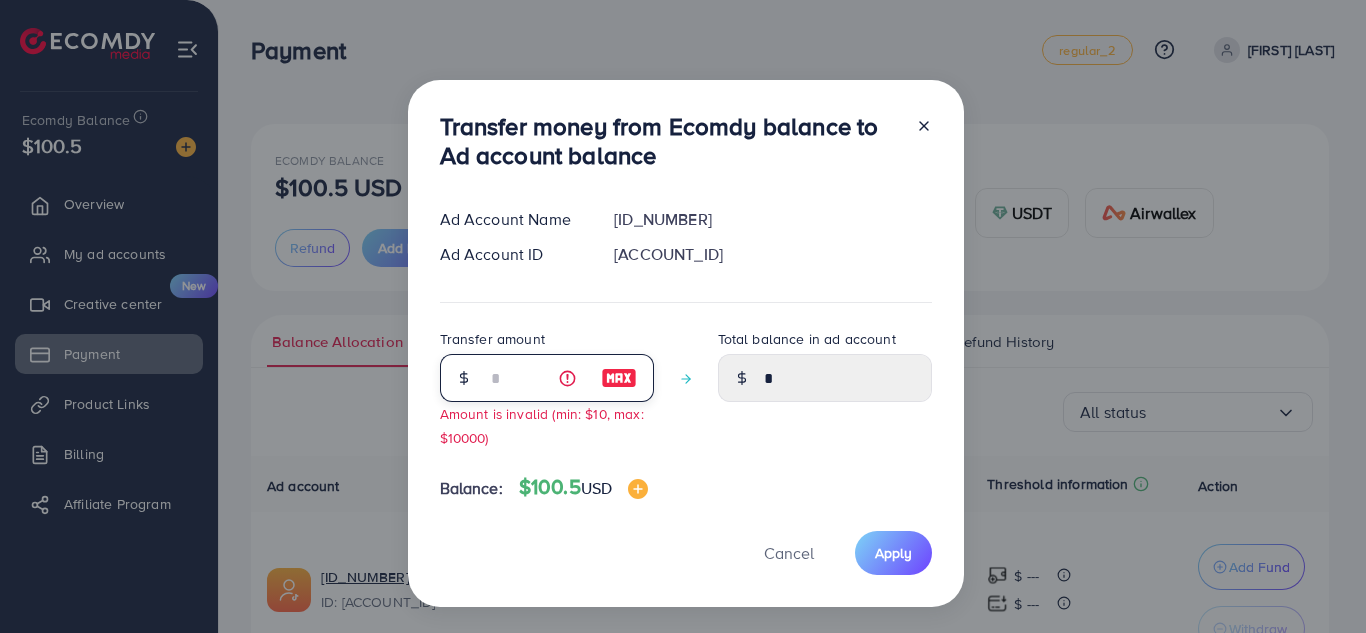 type on "****" 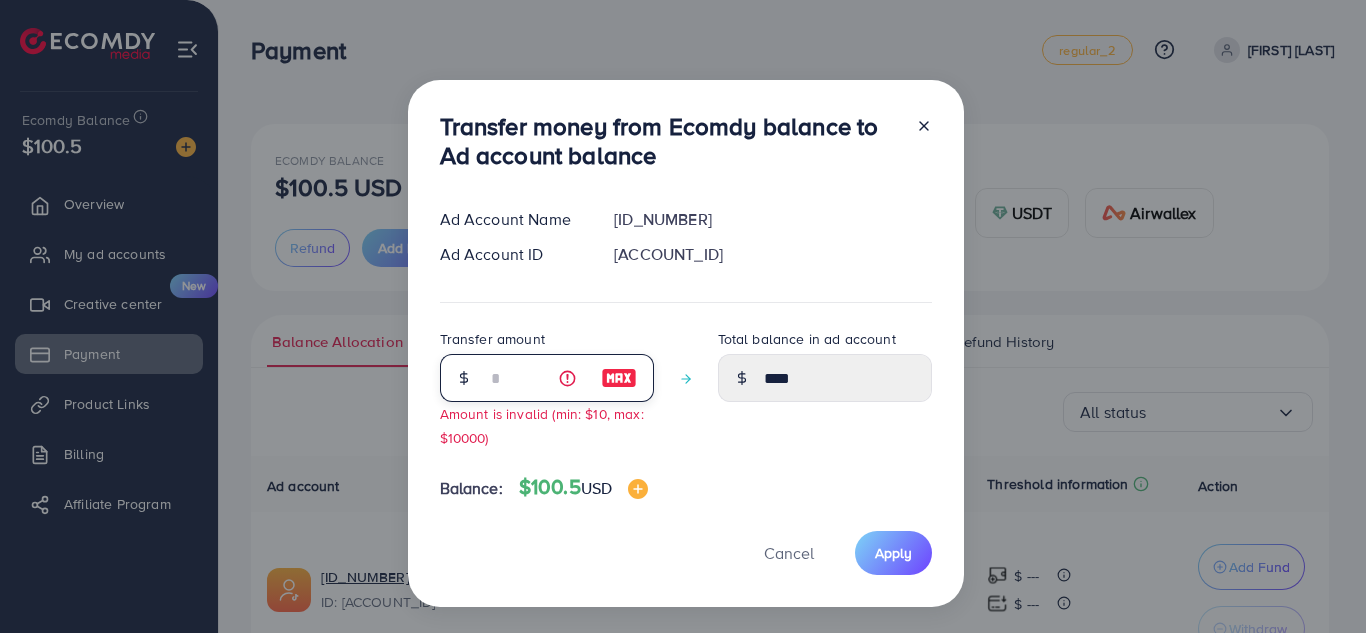 type on "**" 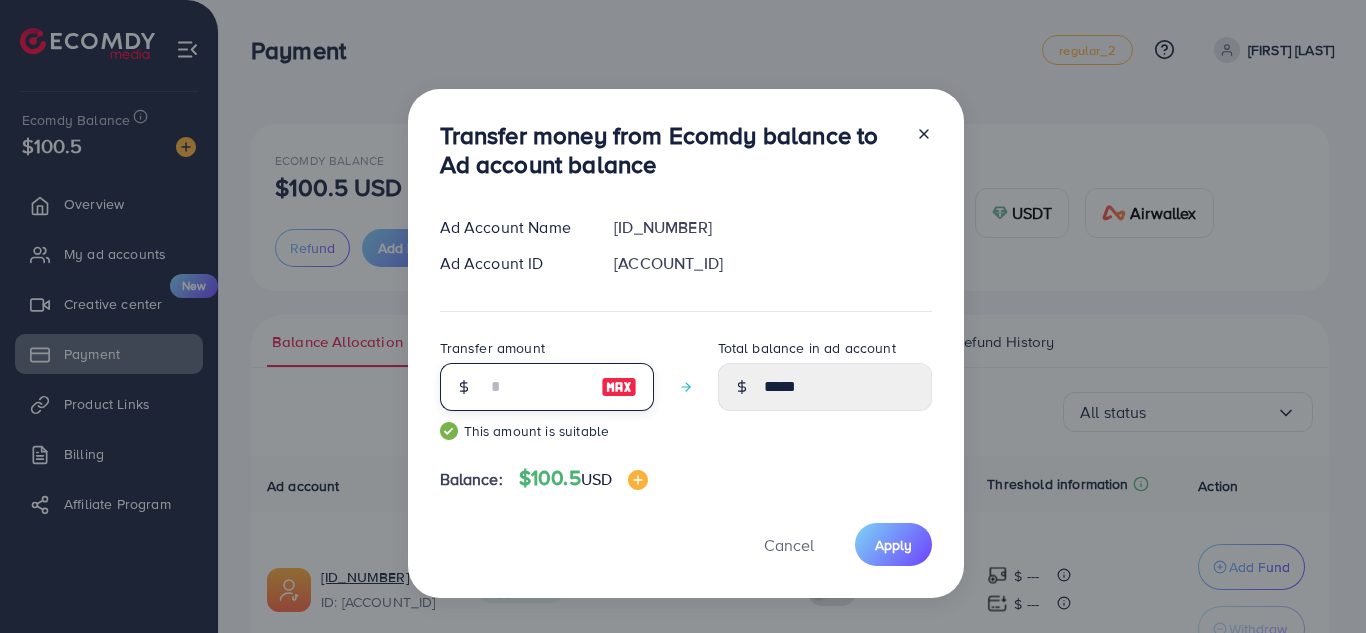 type on "***" 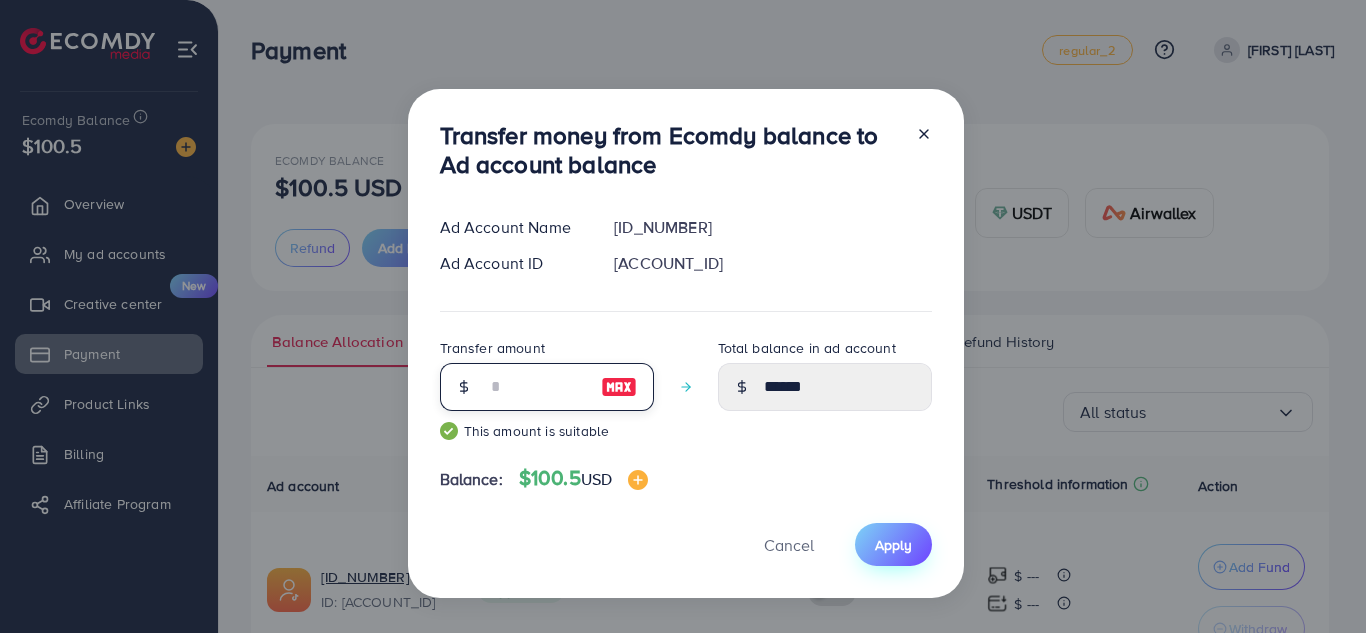 type on "***" 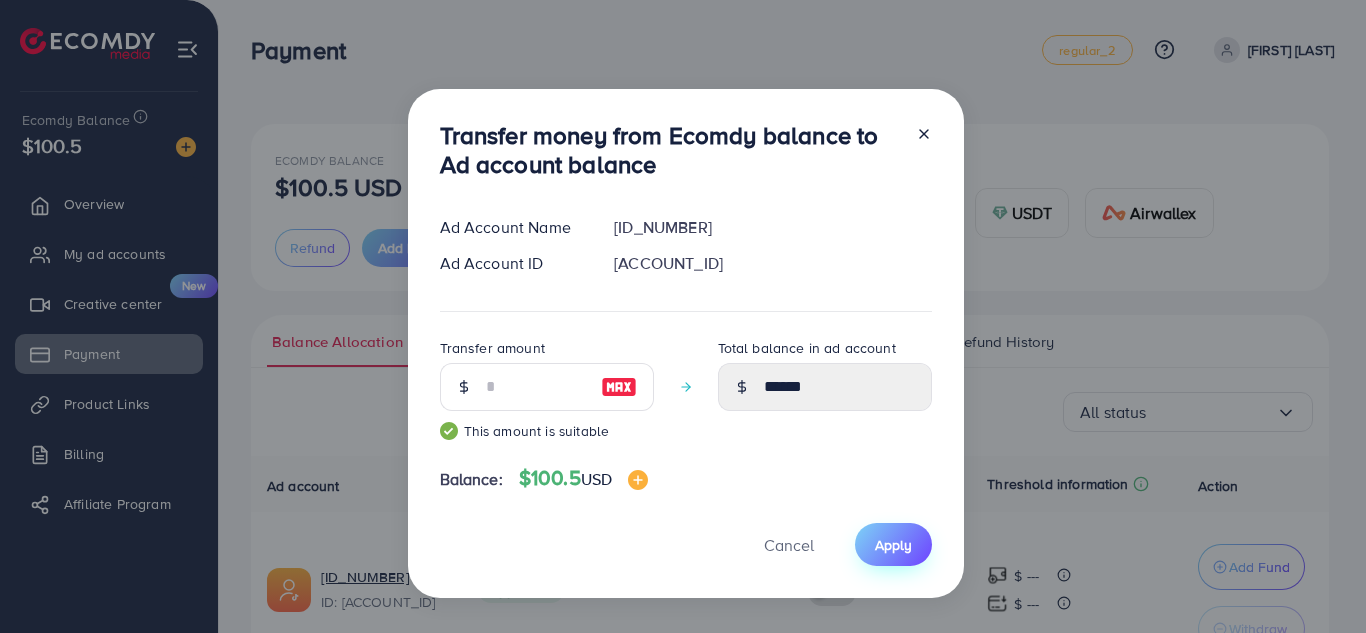 click on "Apply" at bounding box center [893, 545] 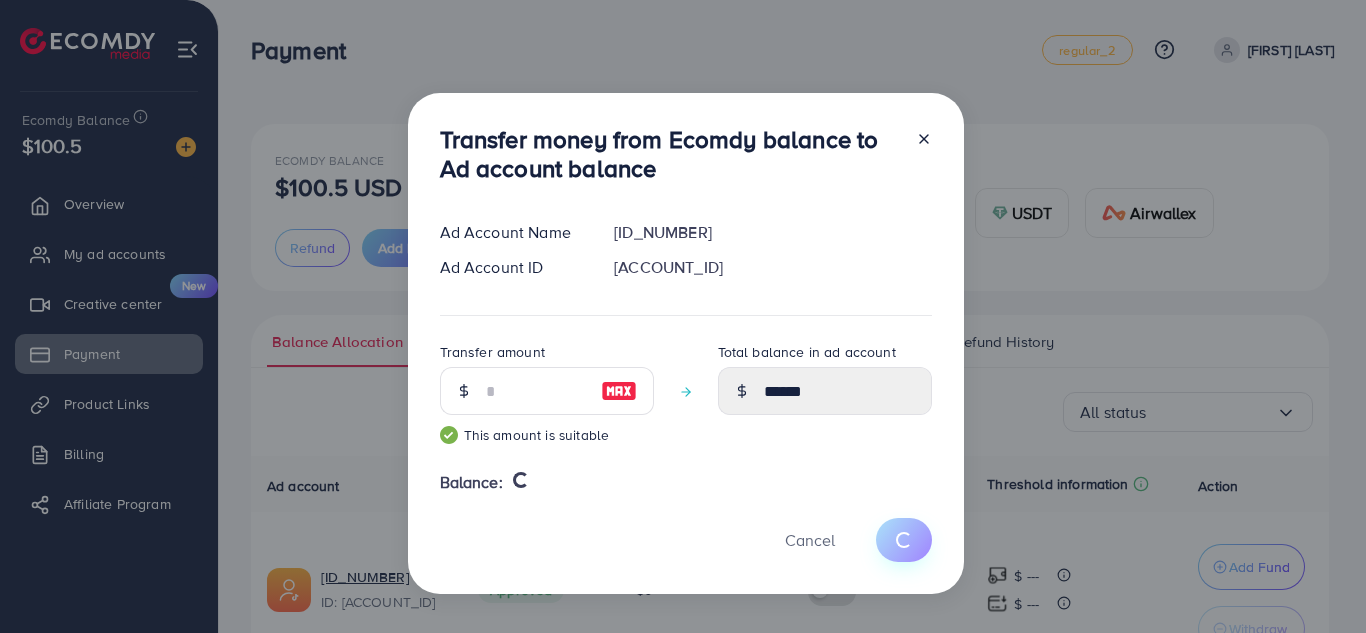 type 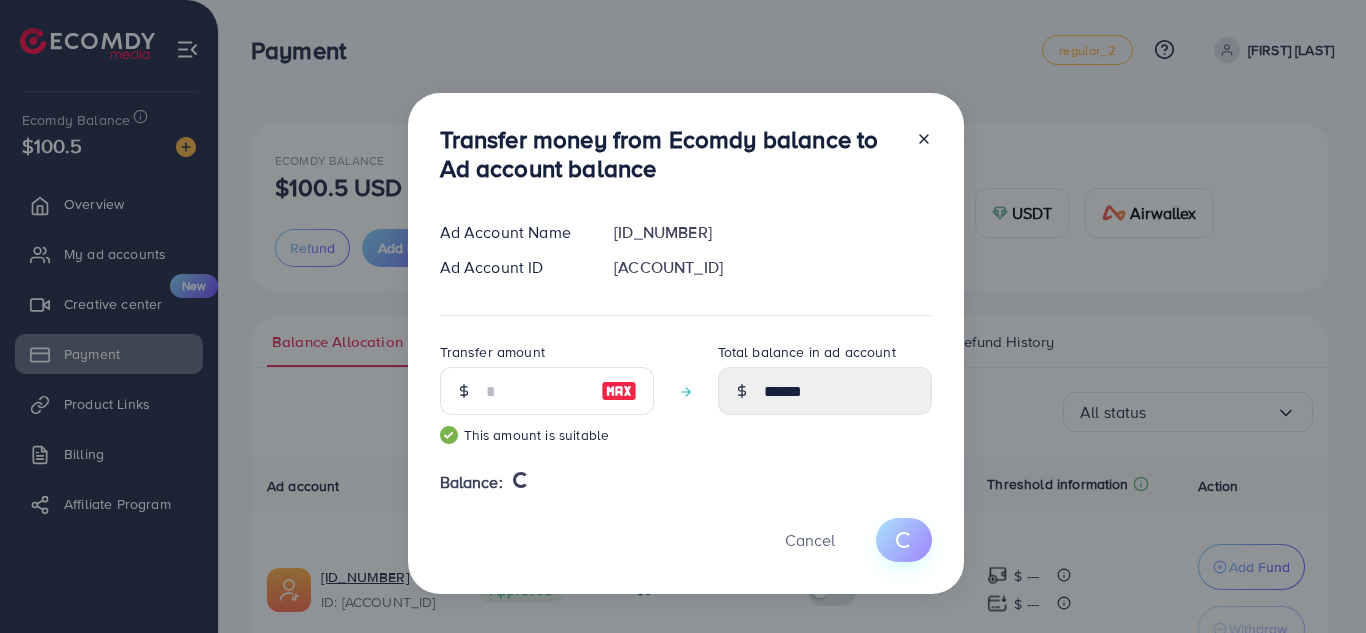 type on "*" 